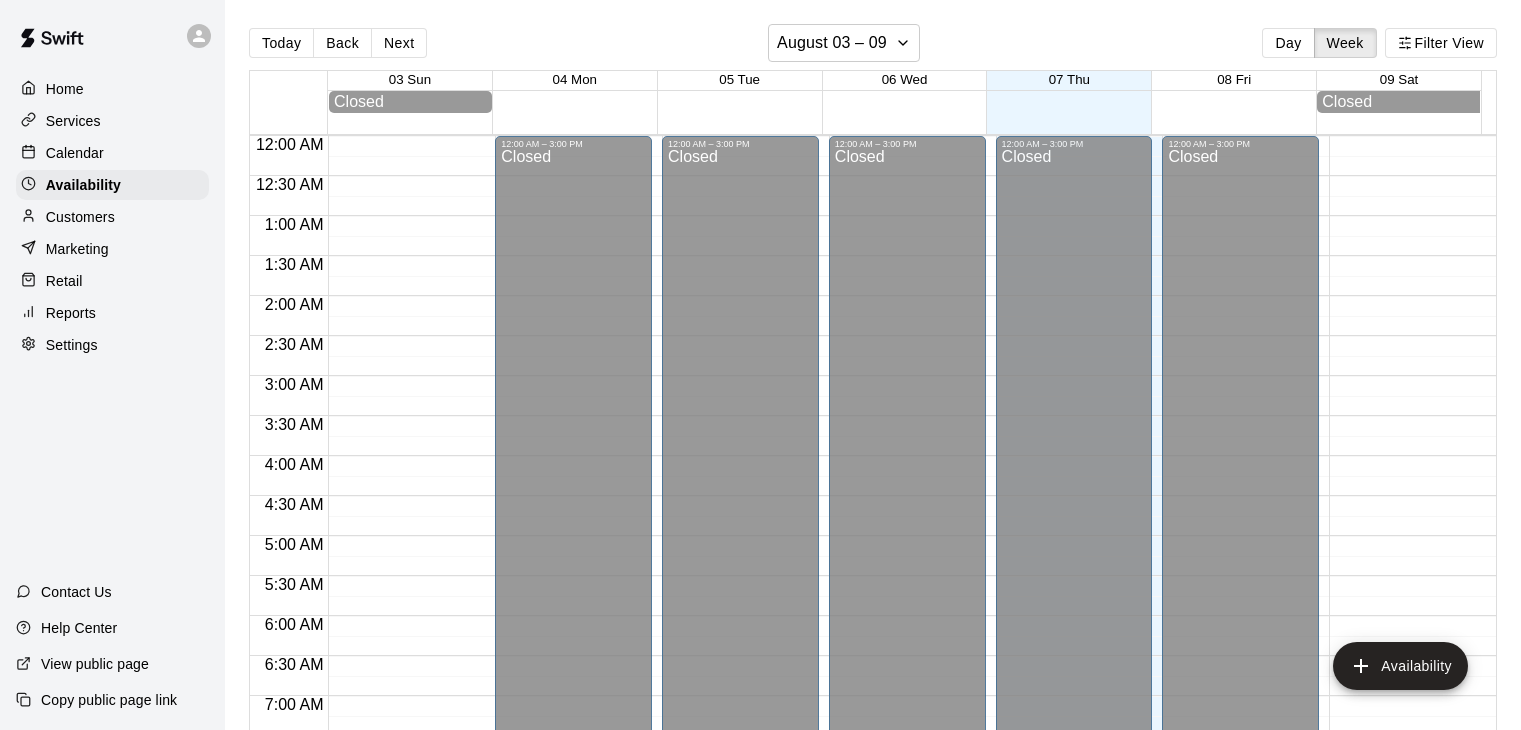scroll, scrollTop: 0, scrollLeft: 0, axis: both 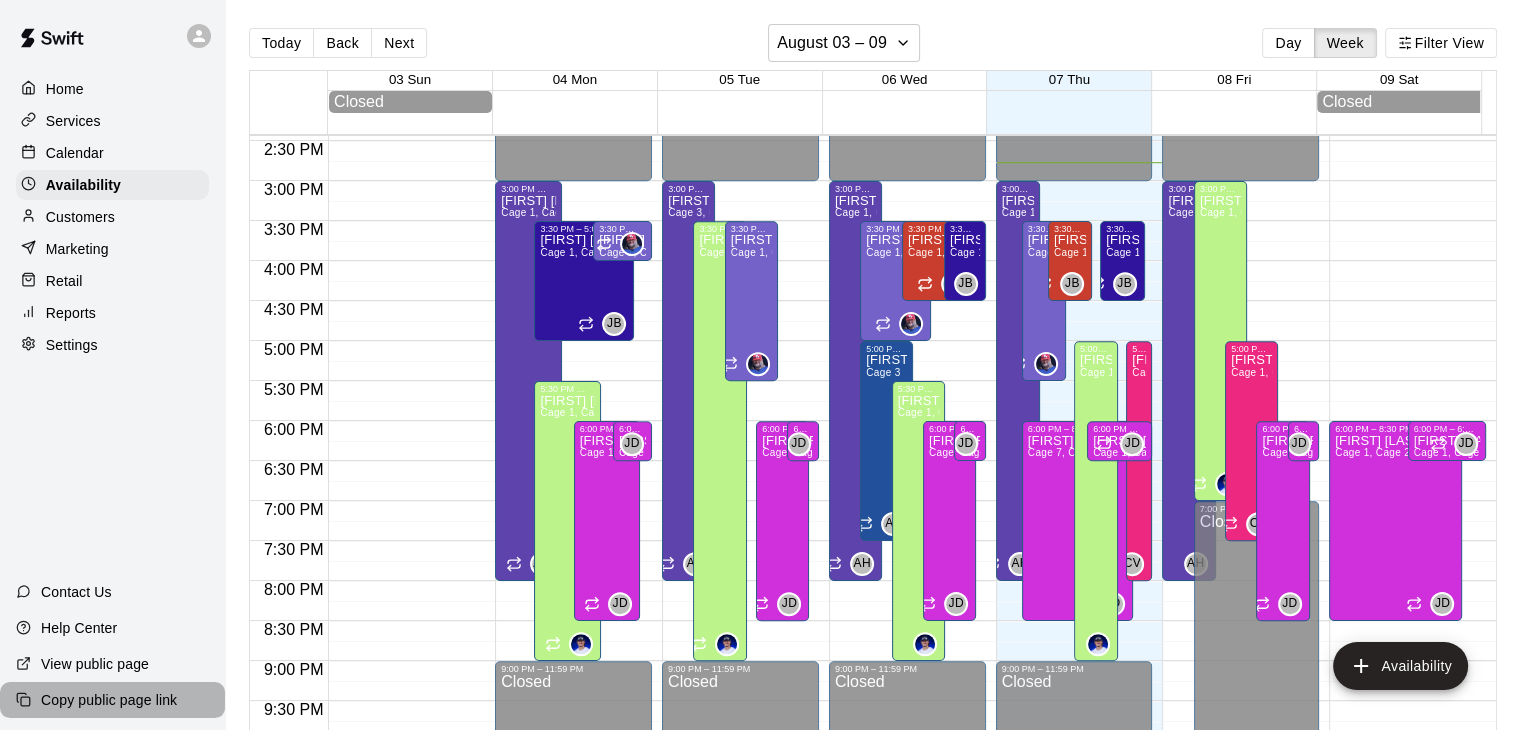 click on "Copy public page link" at bounding box center (109, 700) 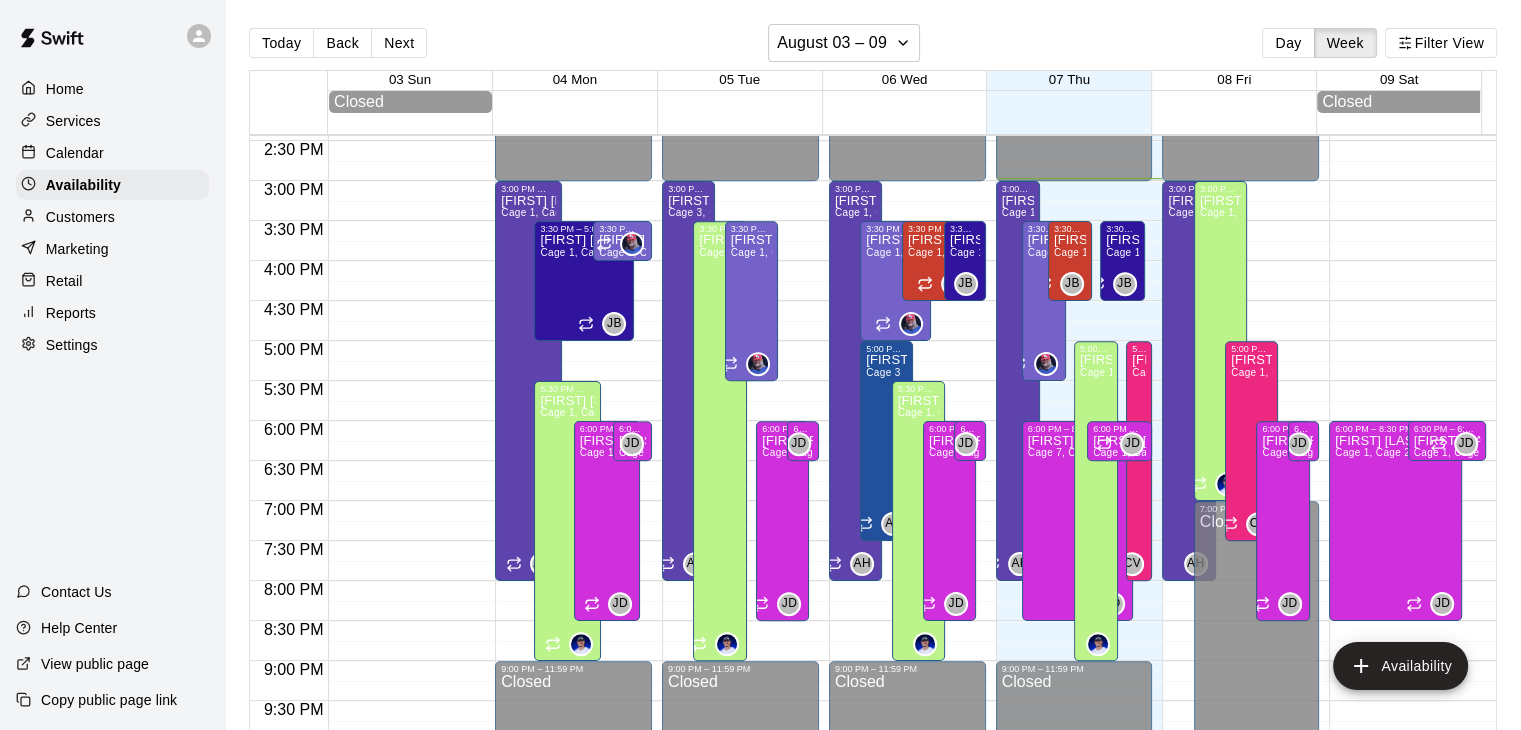 click on "Customers" at bounding box center (112, 217) 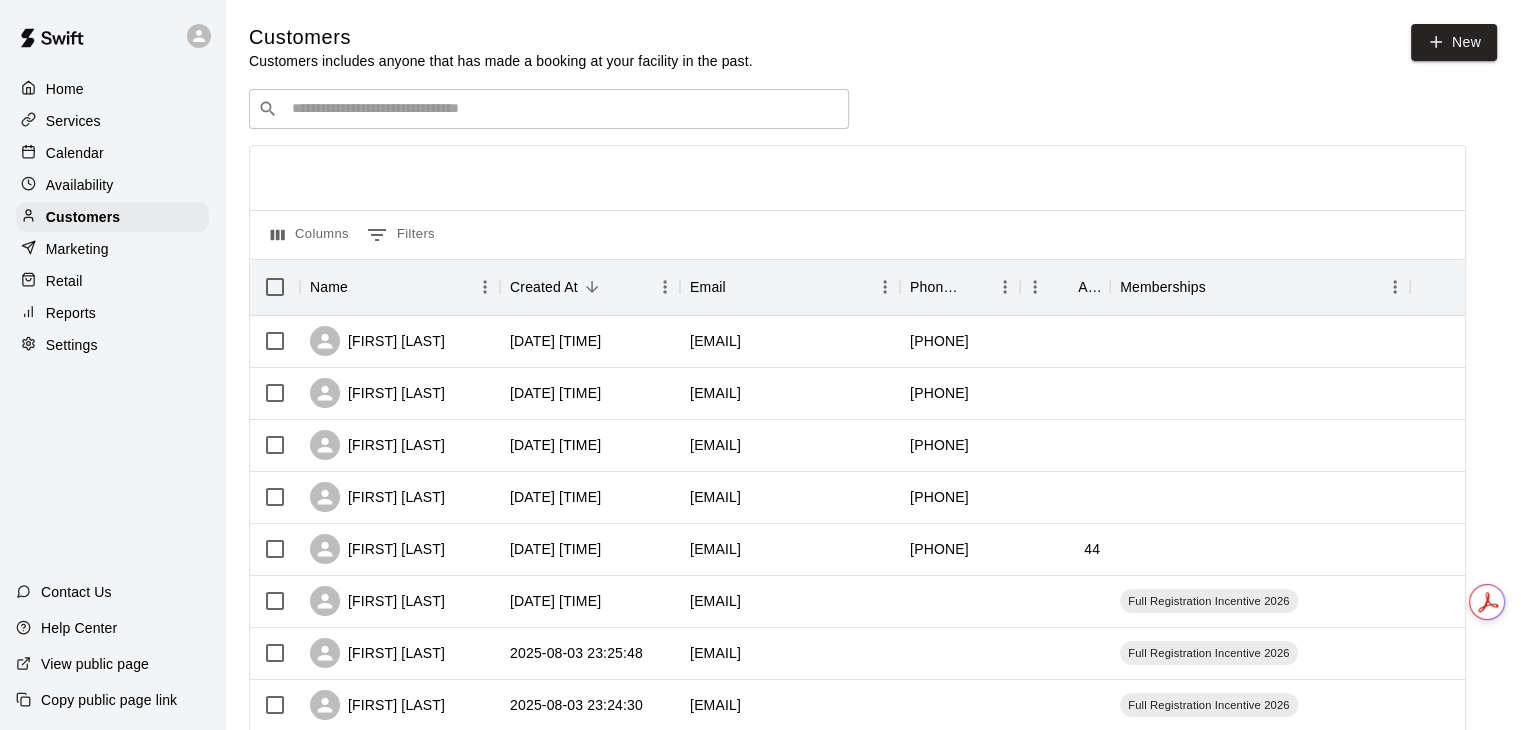 click on "​ ​" at bounding box center [549, 109] 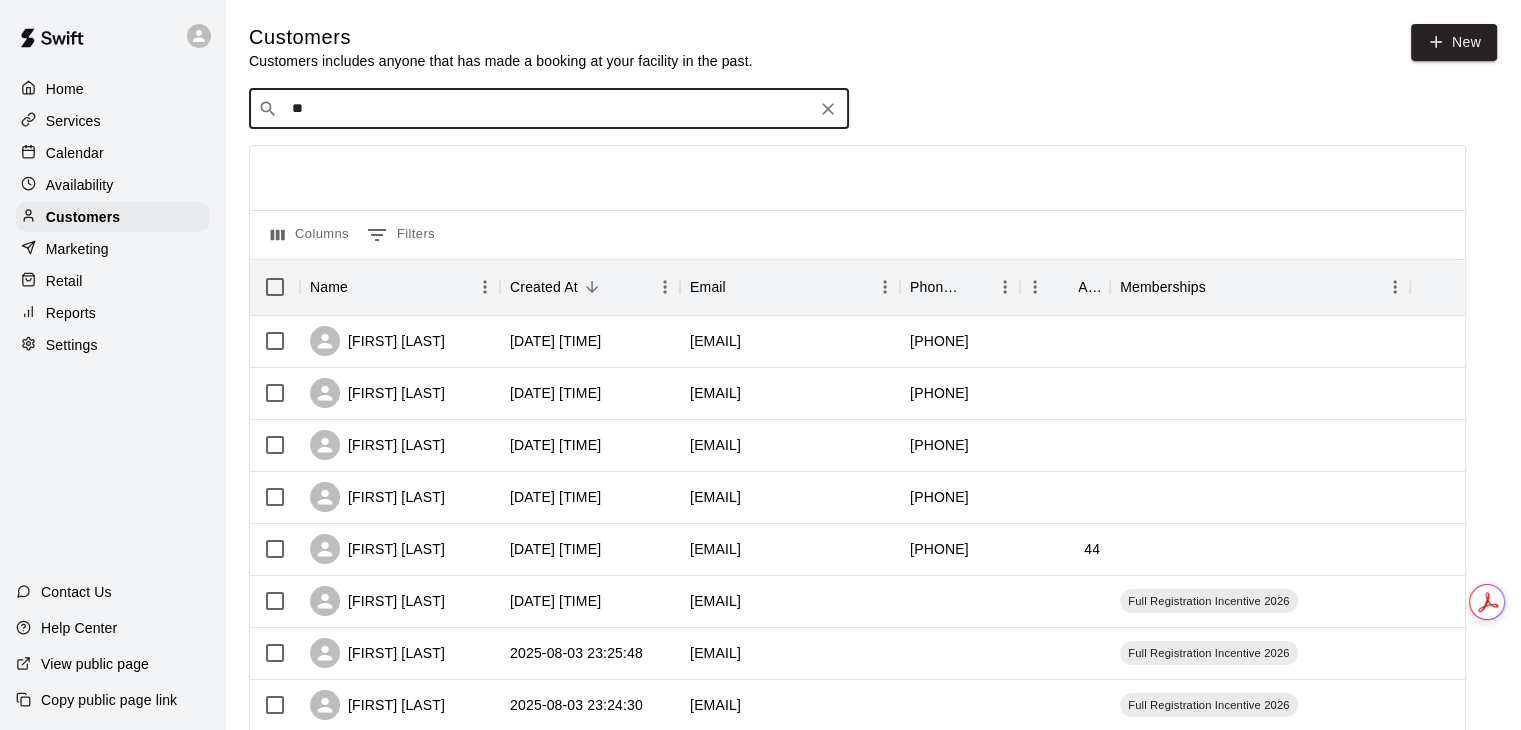 type on "*" 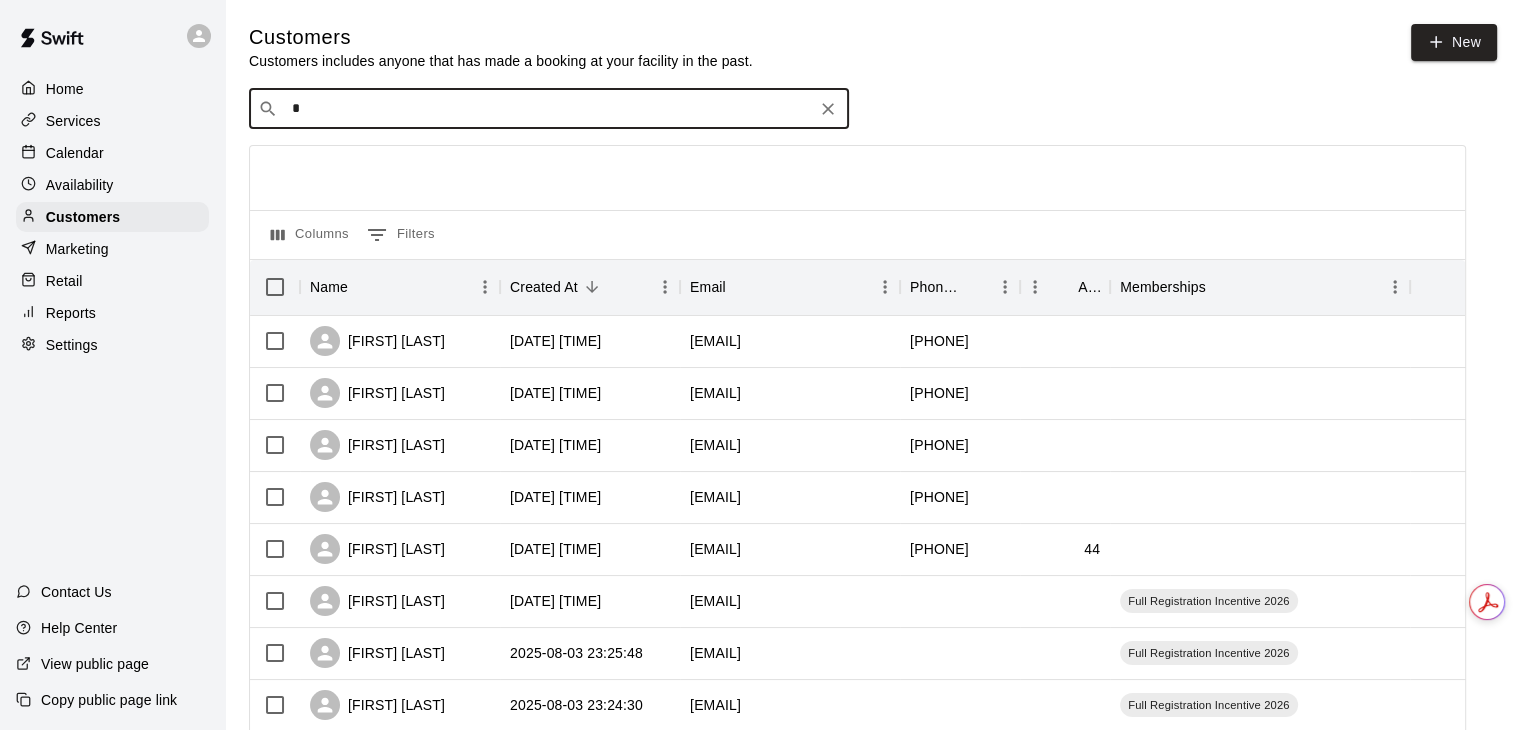 type on "*" 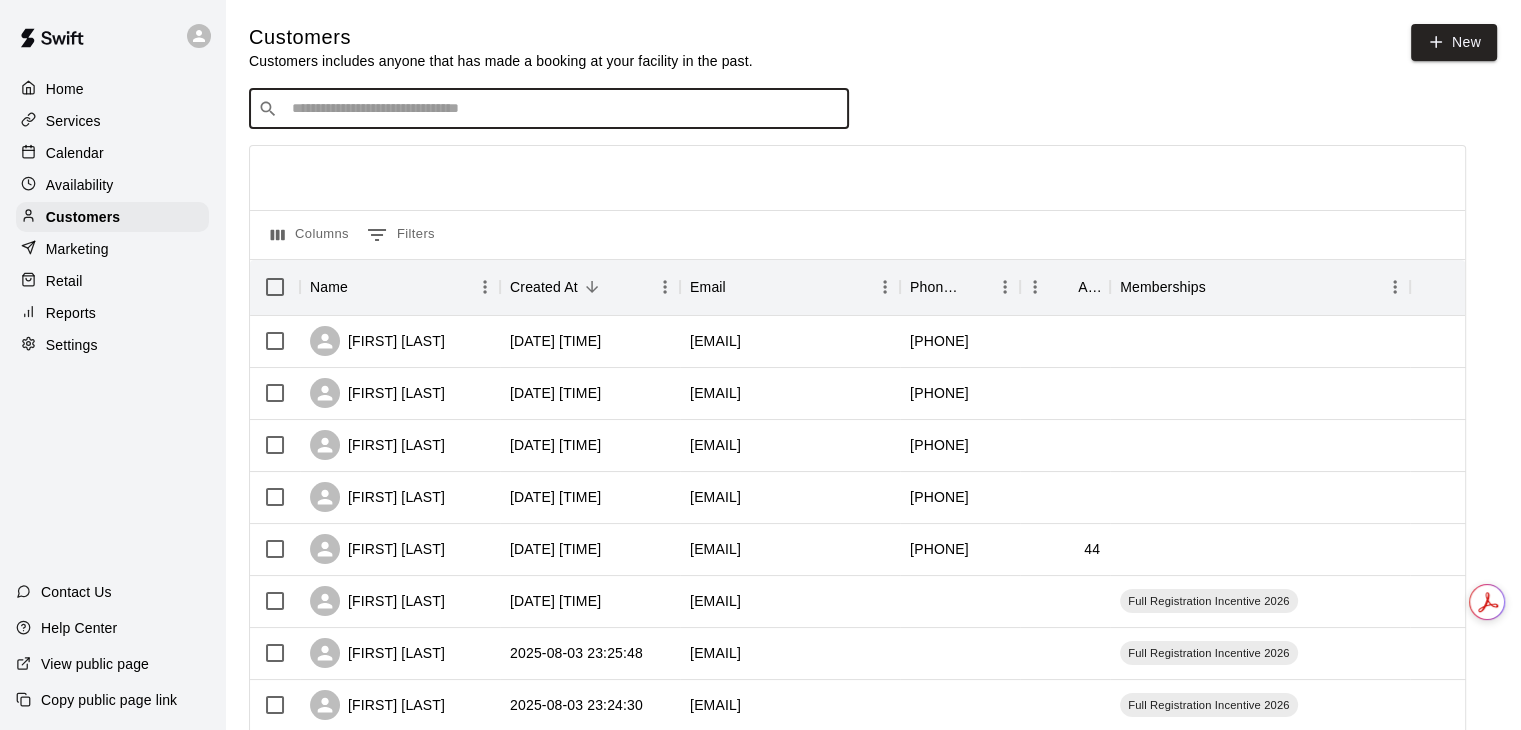 paste on "**********" 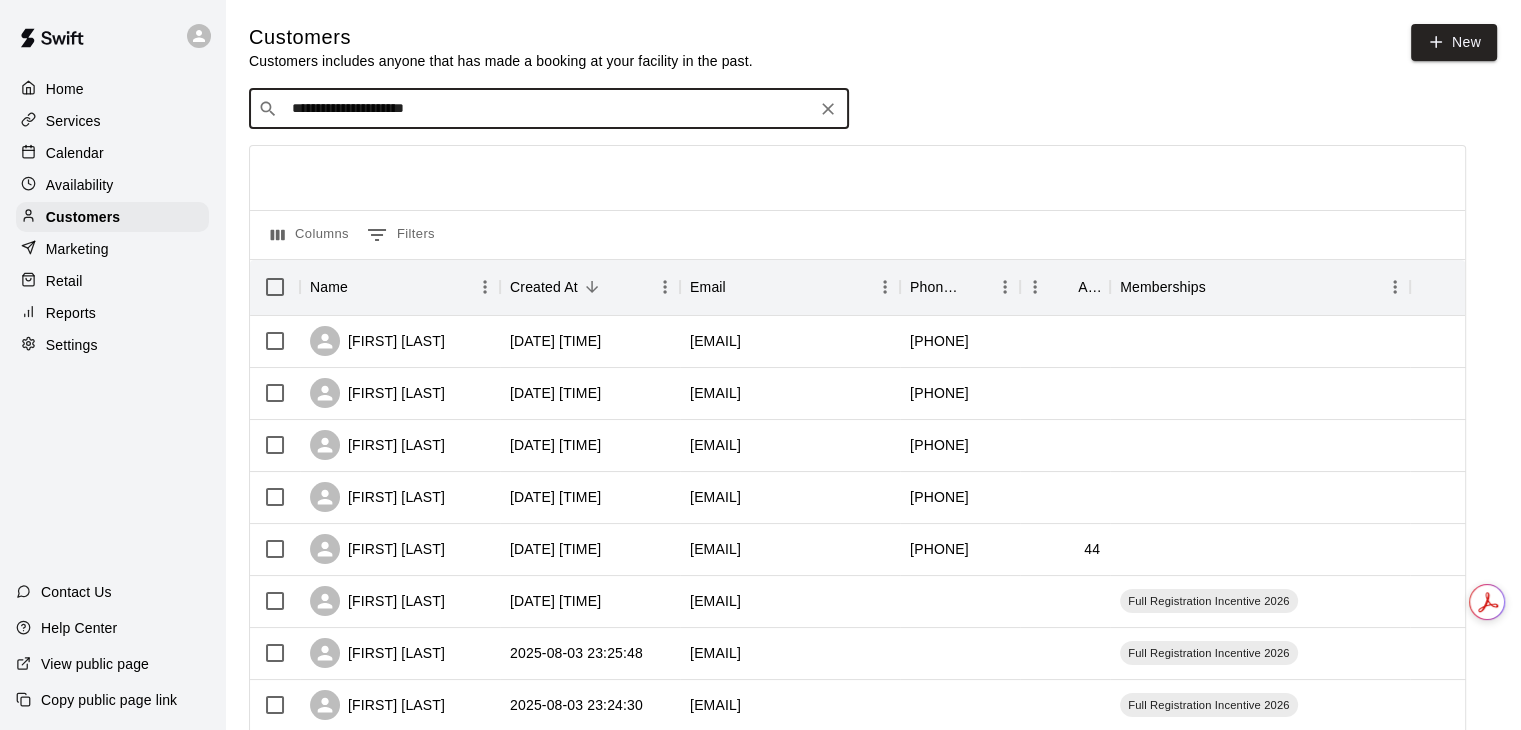click on "**********" at bounding box center (548, 109) 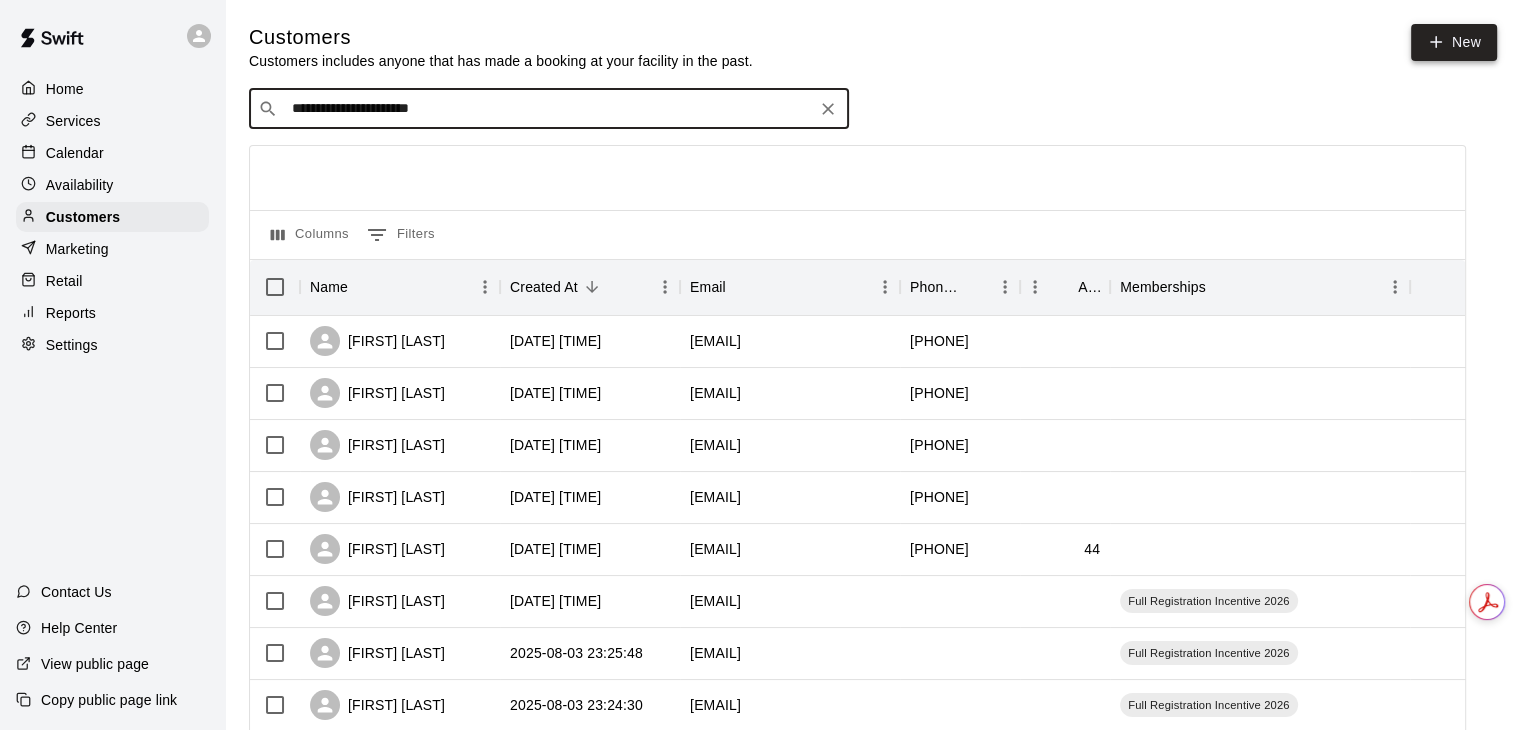 type on "**********" 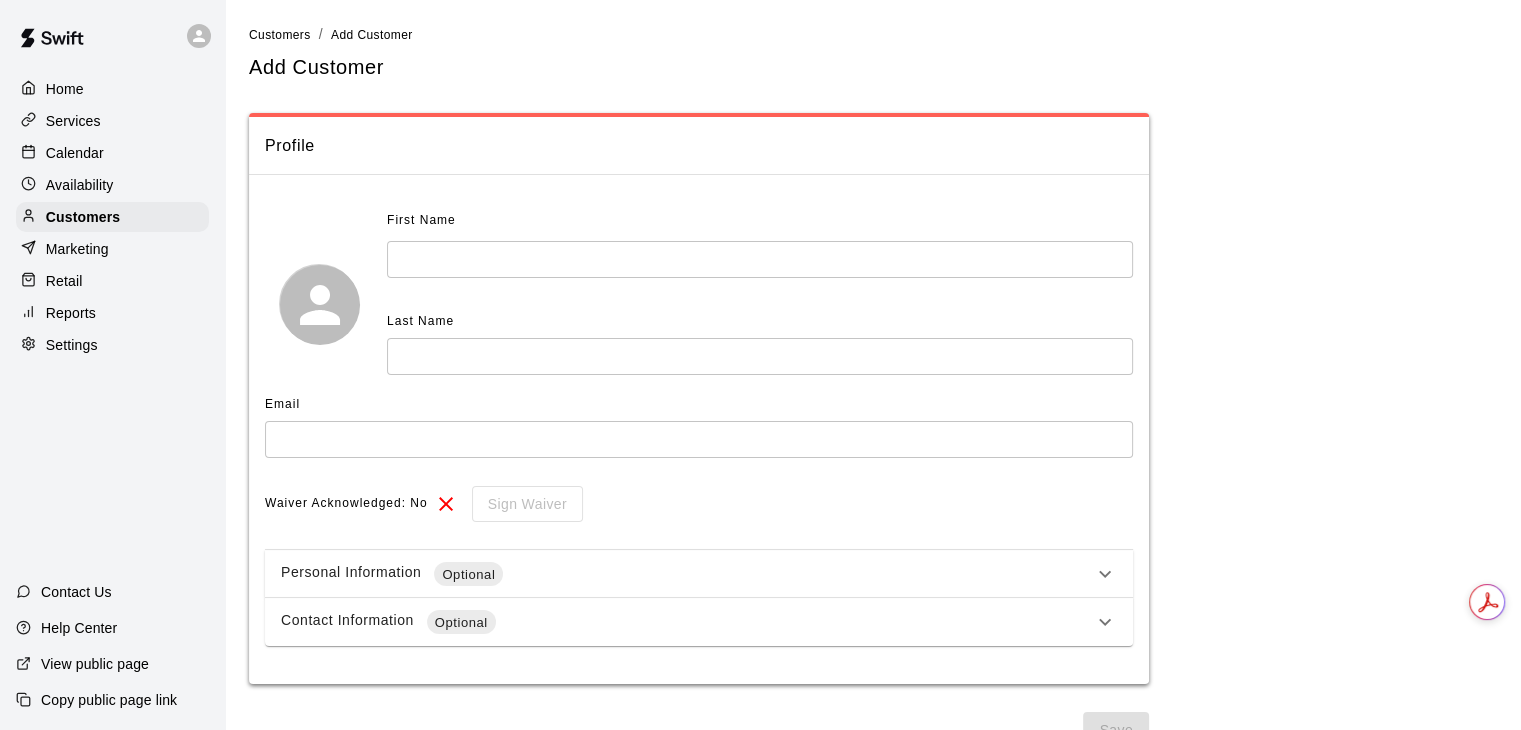 click at bounding box center (760, 259) 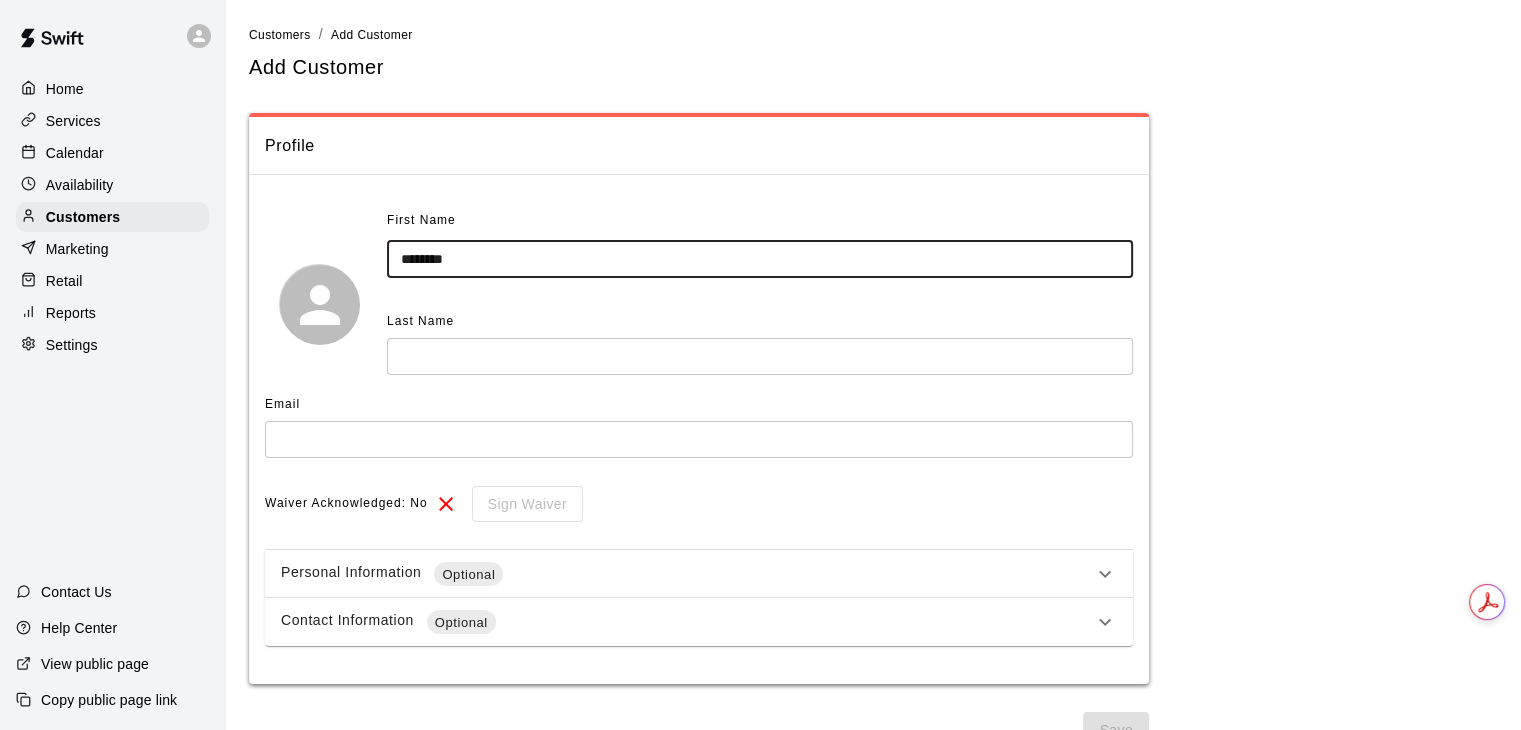 type on "********" 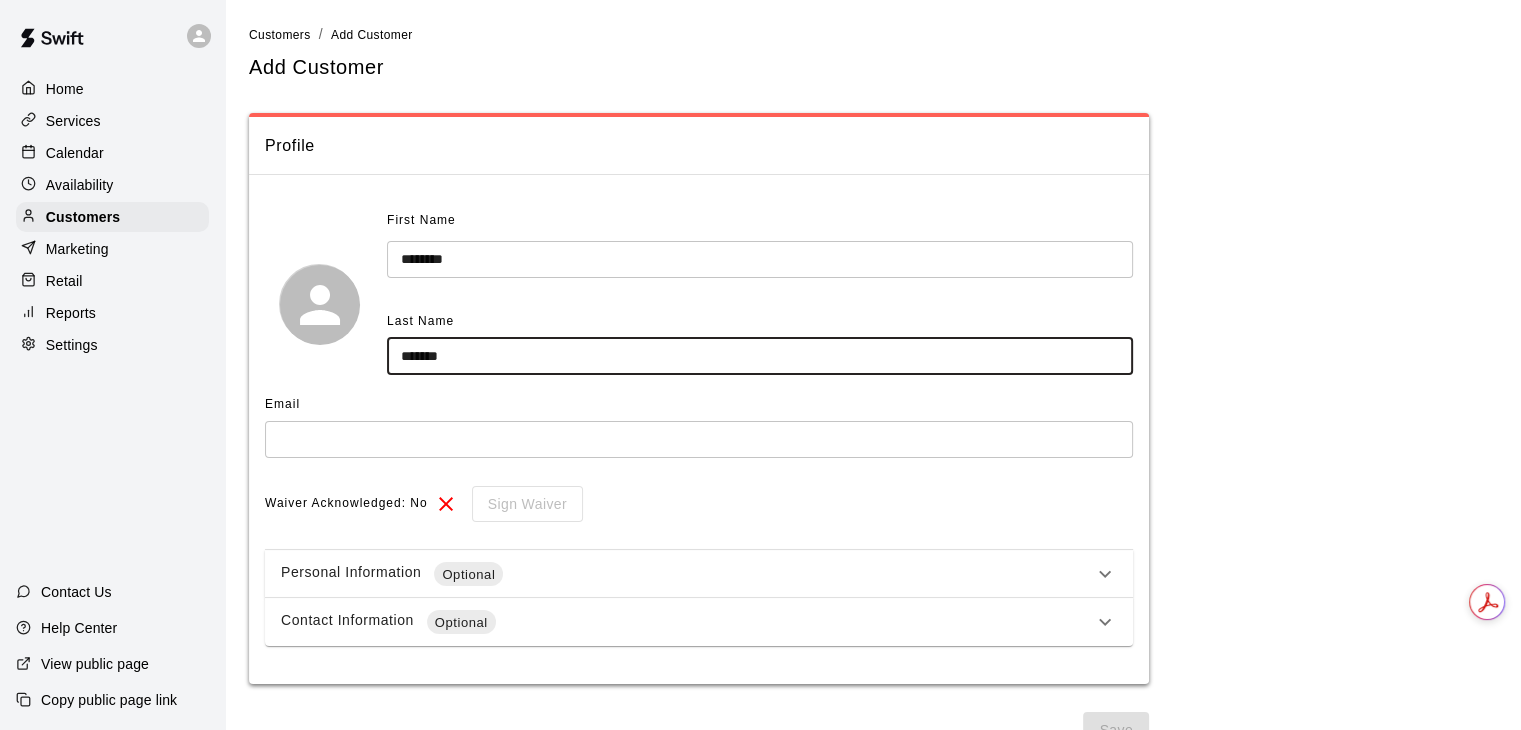 type on "*******" 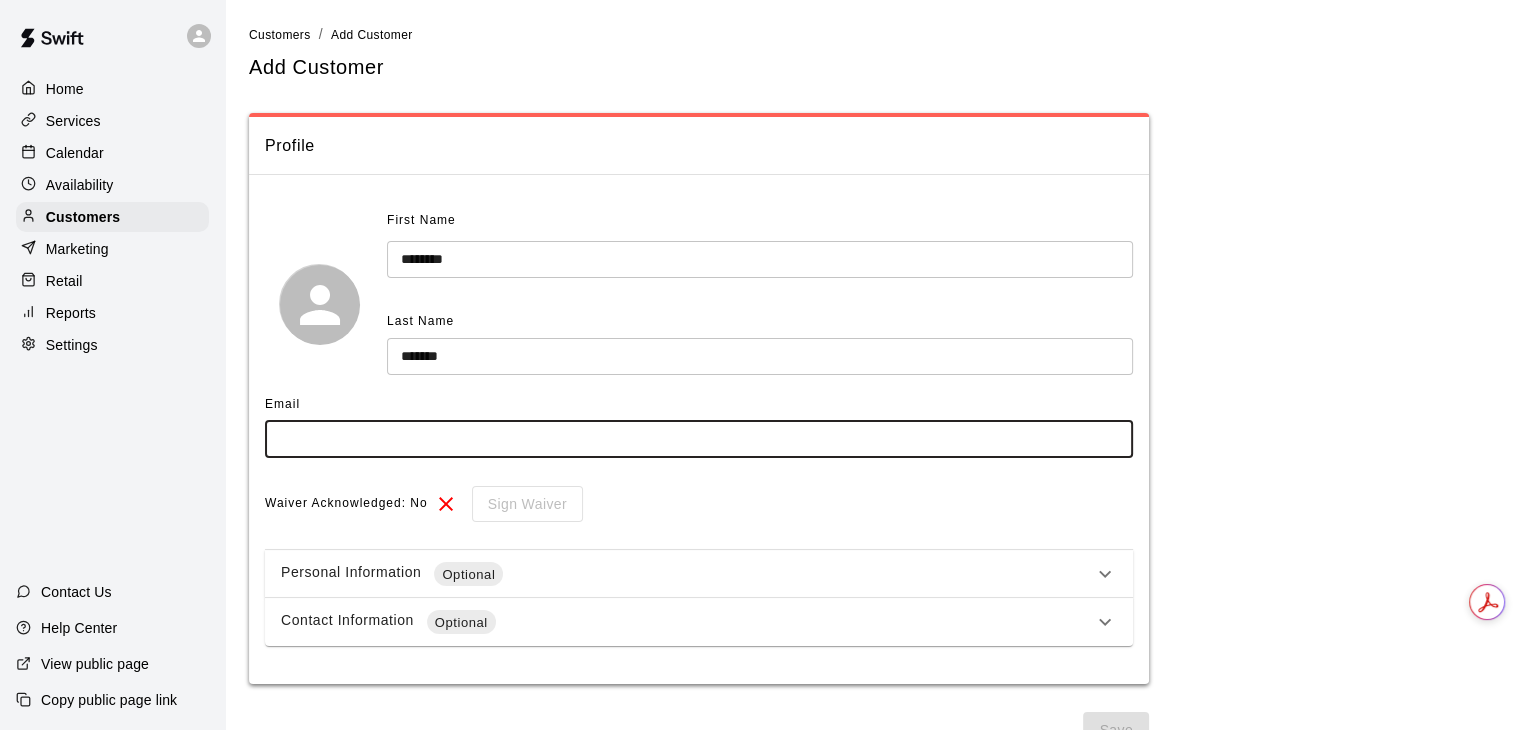 paste on "**********" 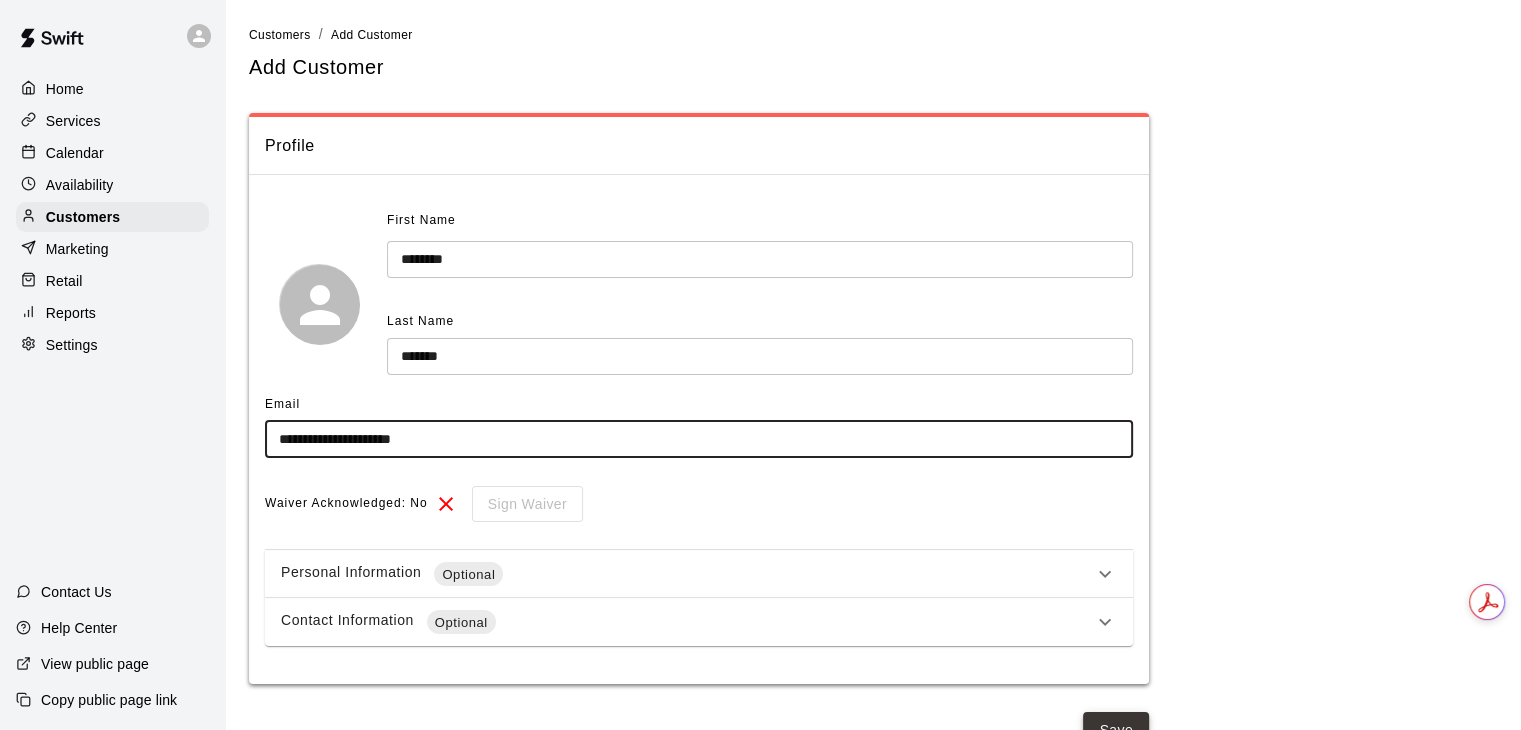 type on "**********" 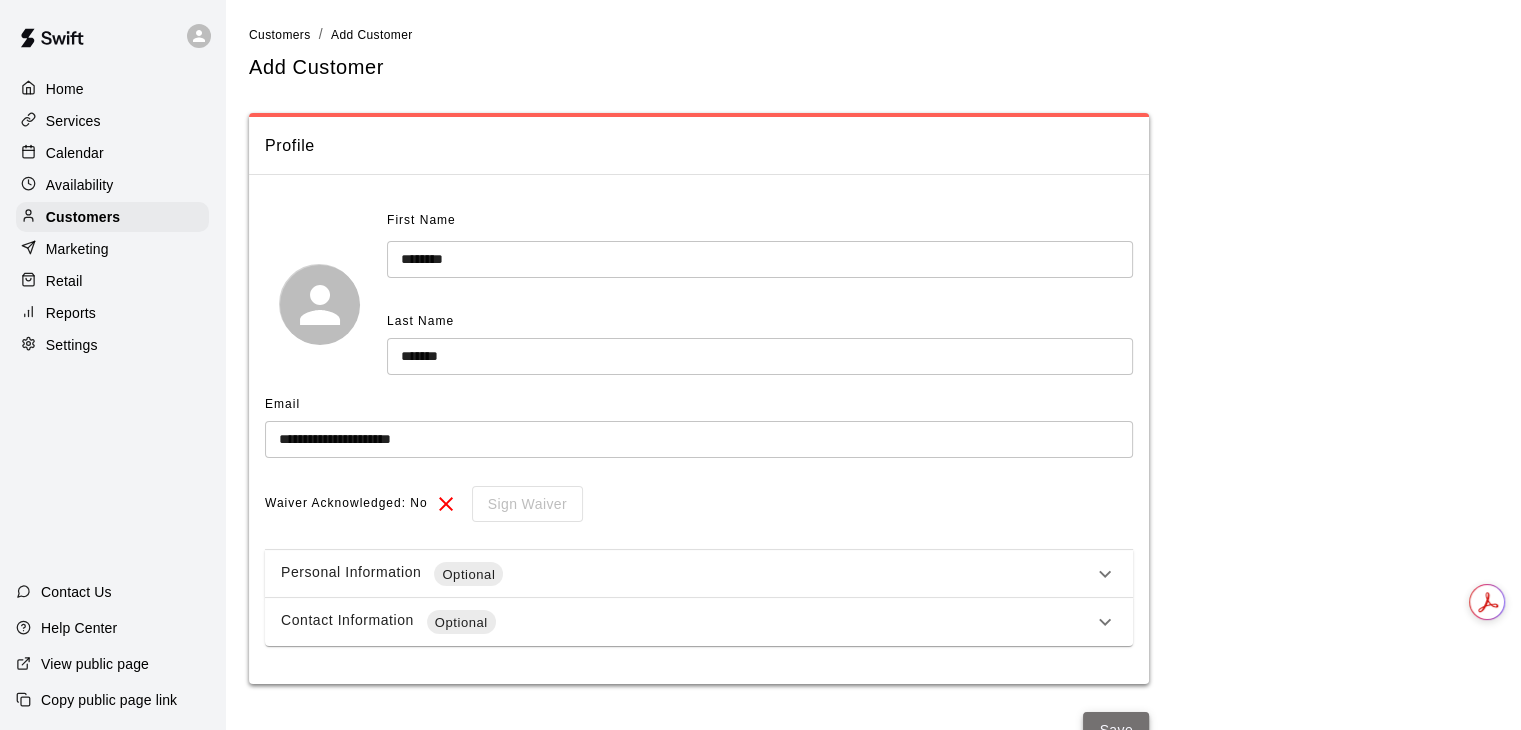 click on "Save" at bounding box center [1116, 730] 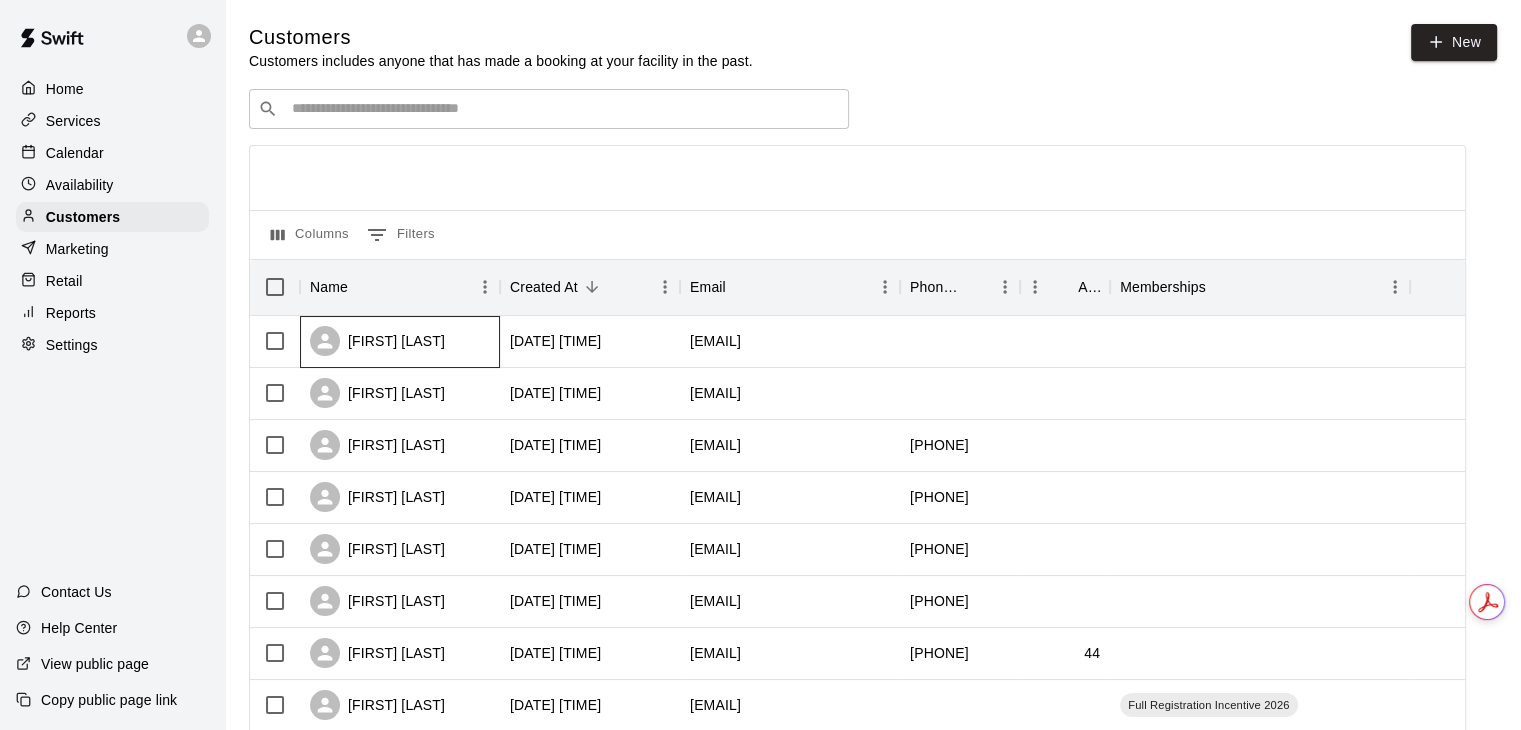 click on "[FIRST] [LAST]" at bounding box center [400, 342] 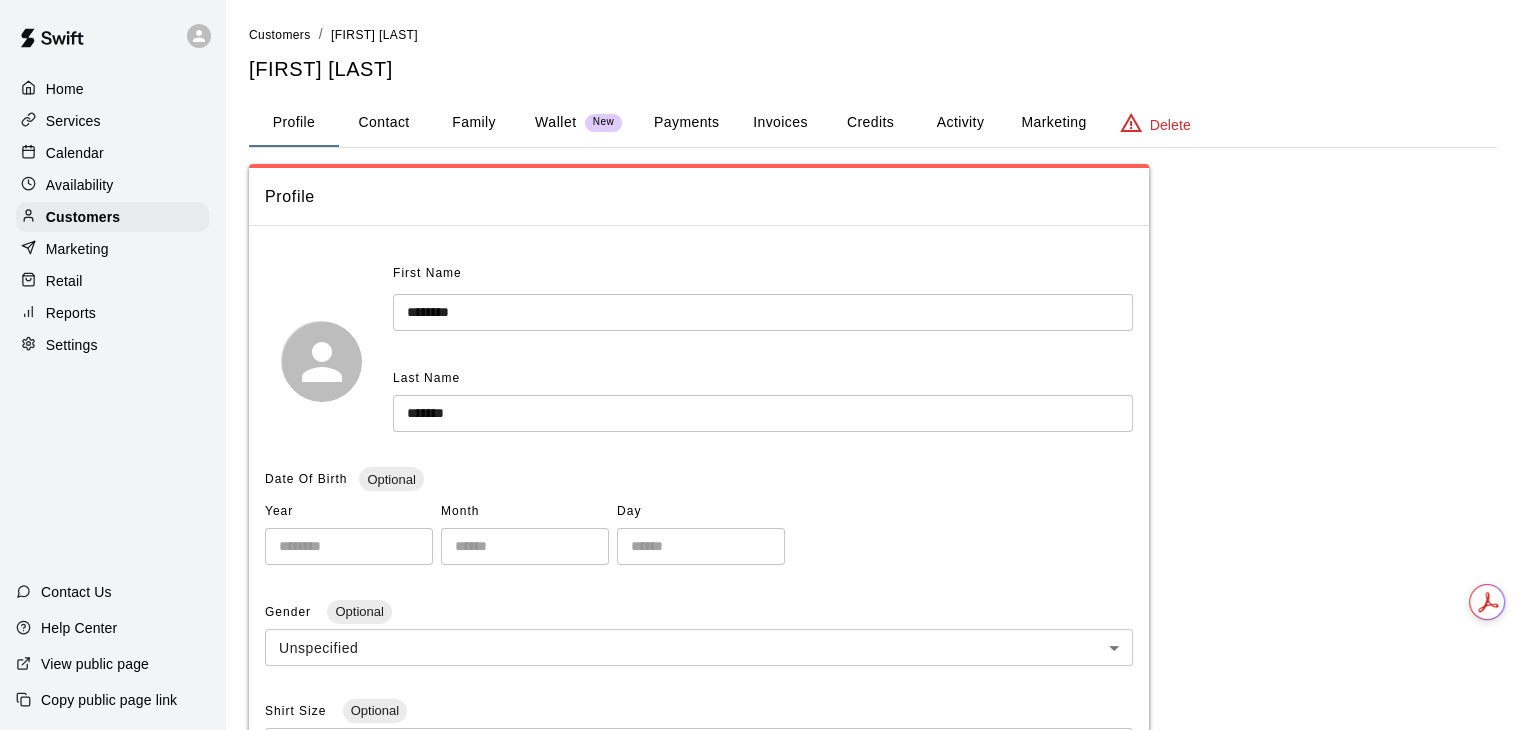 click on "Activity" at bounding box center [960, 123] 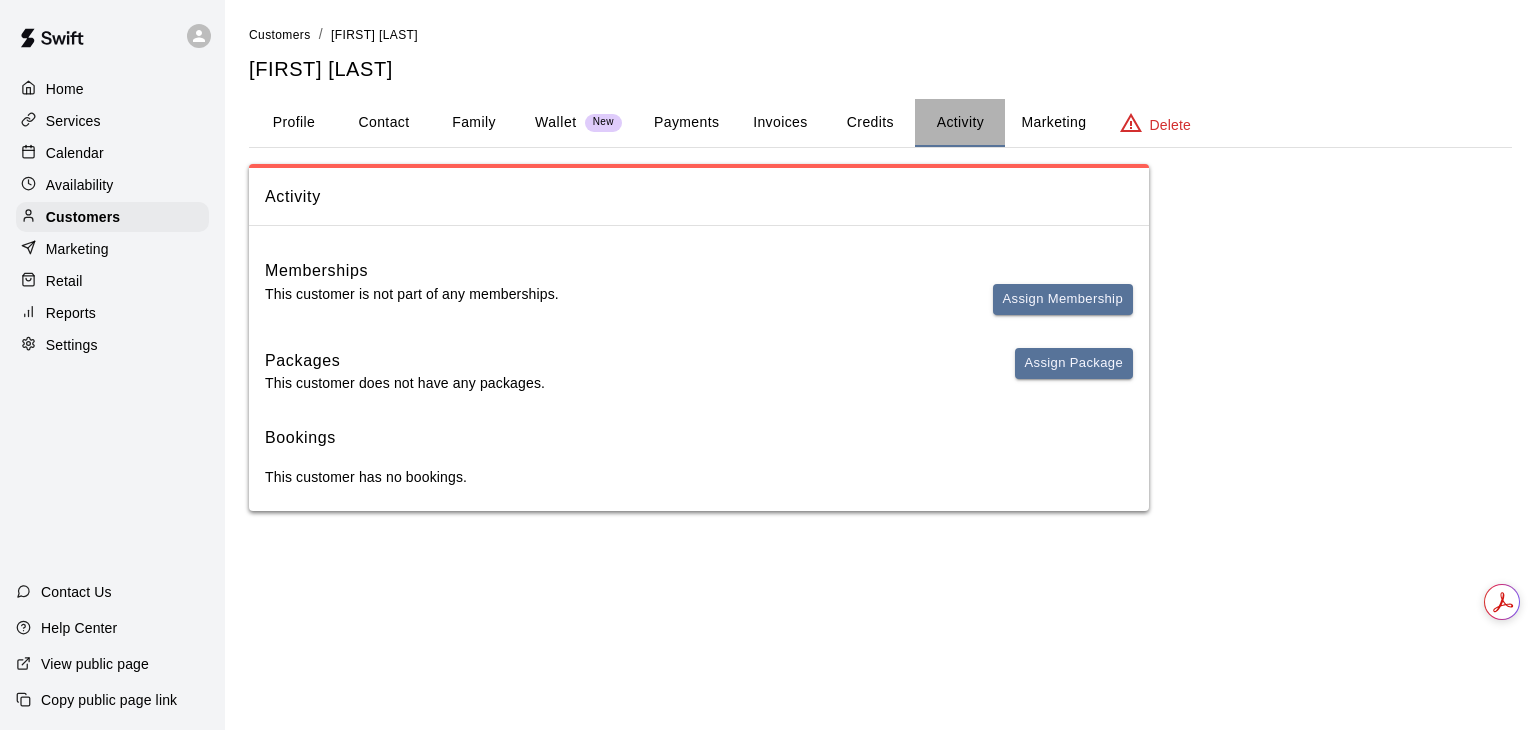 click on "Activity" at bounding box center [960, 123] 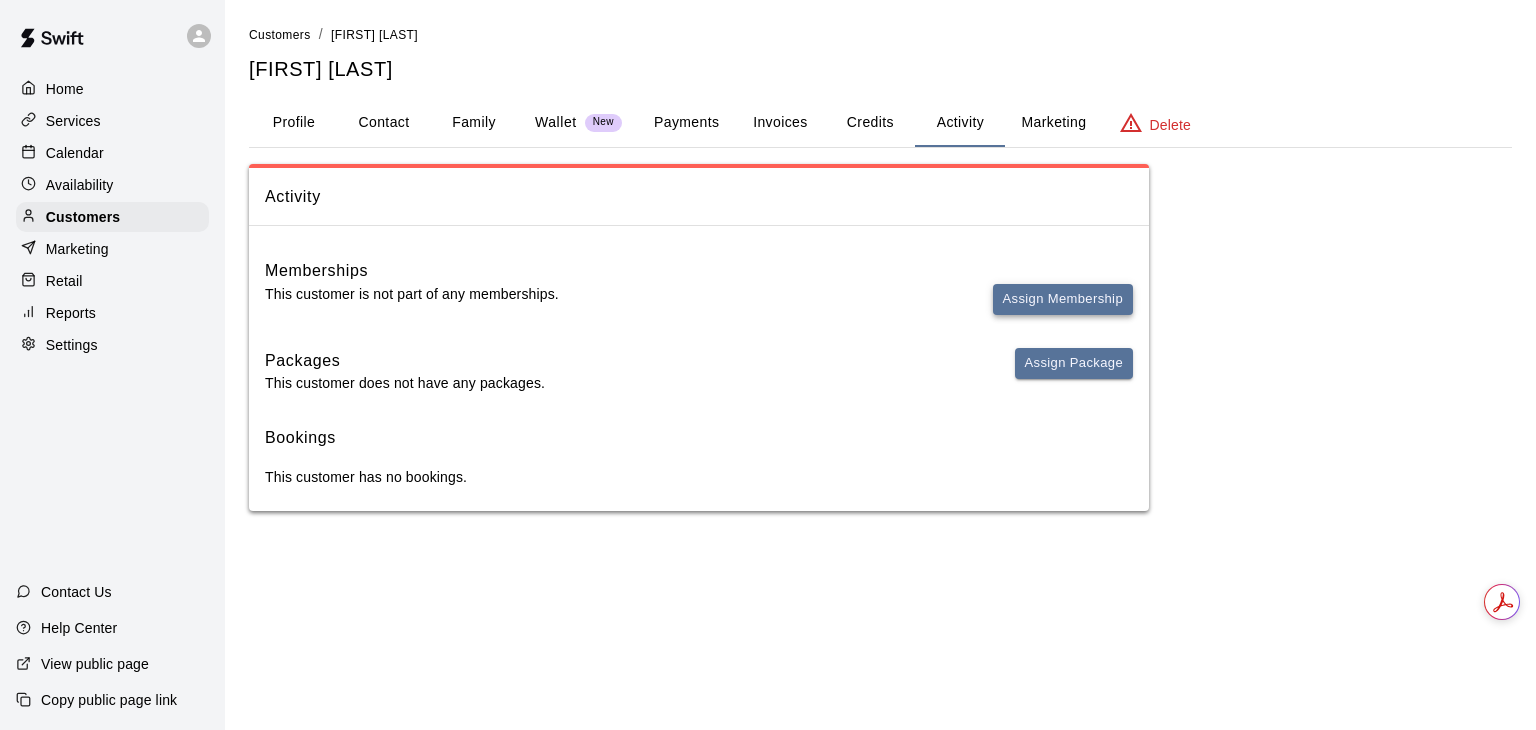 click on "Assign Membership" at bounding box center (1063, 299) 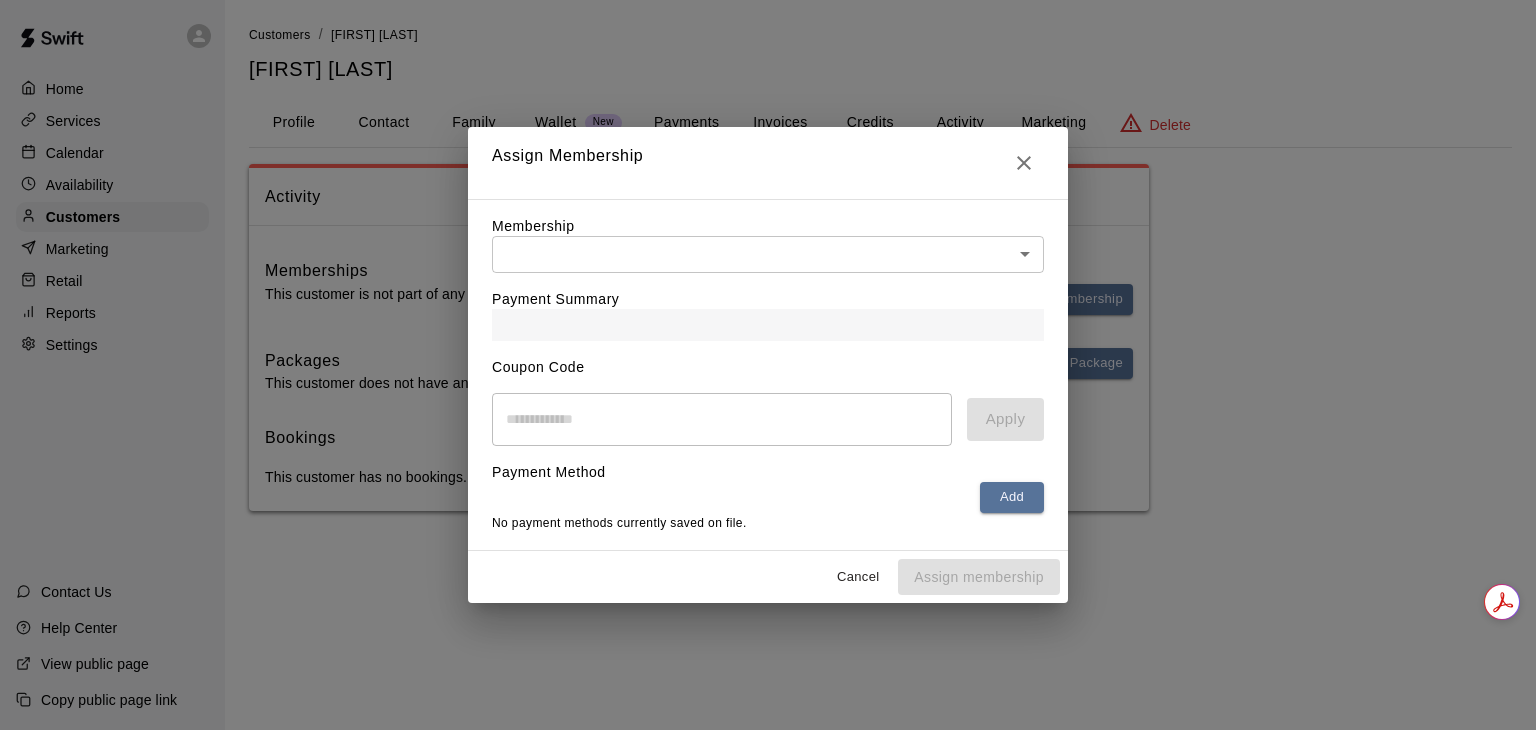 click on "Membership ​ ​" at bounding box center (768, 244) 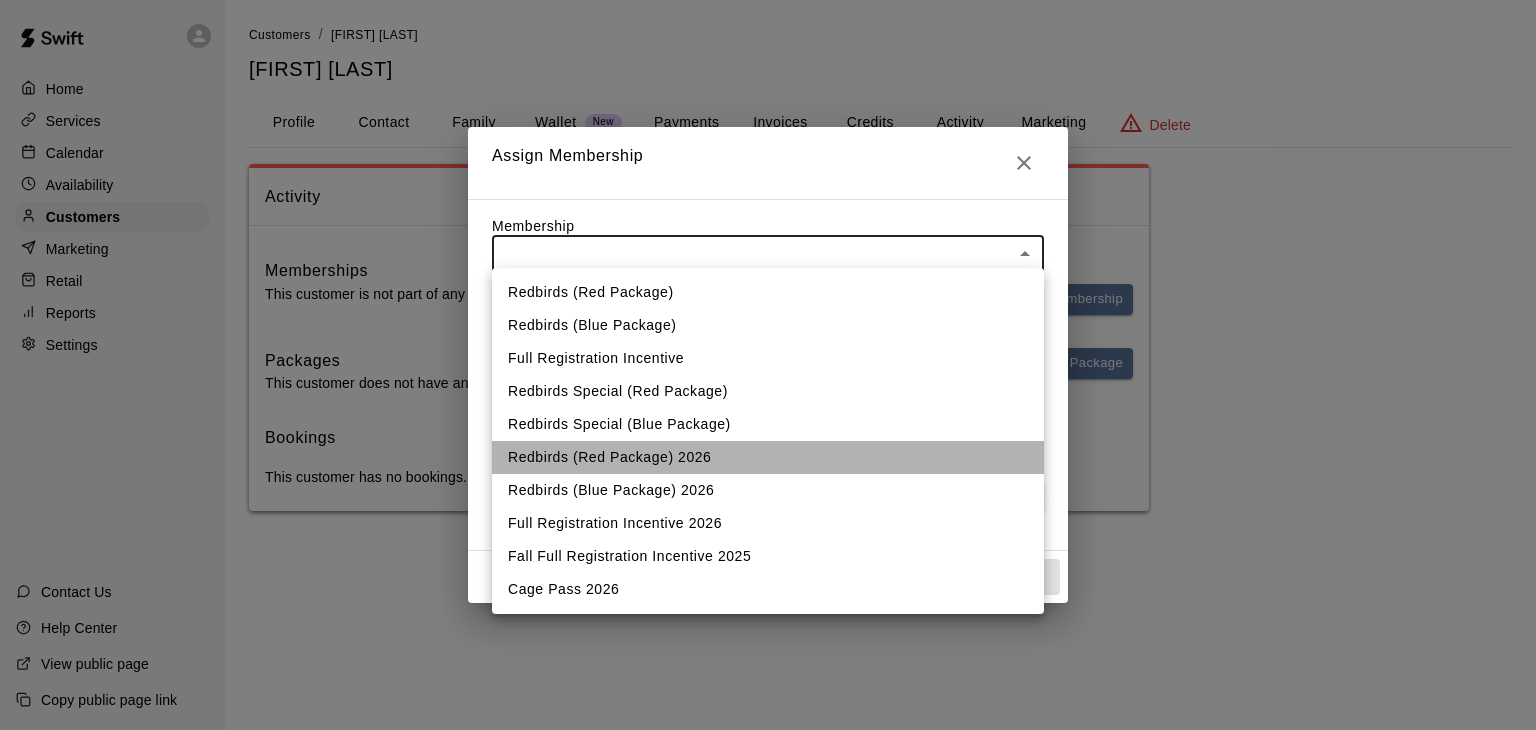 click on "Redbirds (Red Package) 2026" at bounding box center (768, 457) 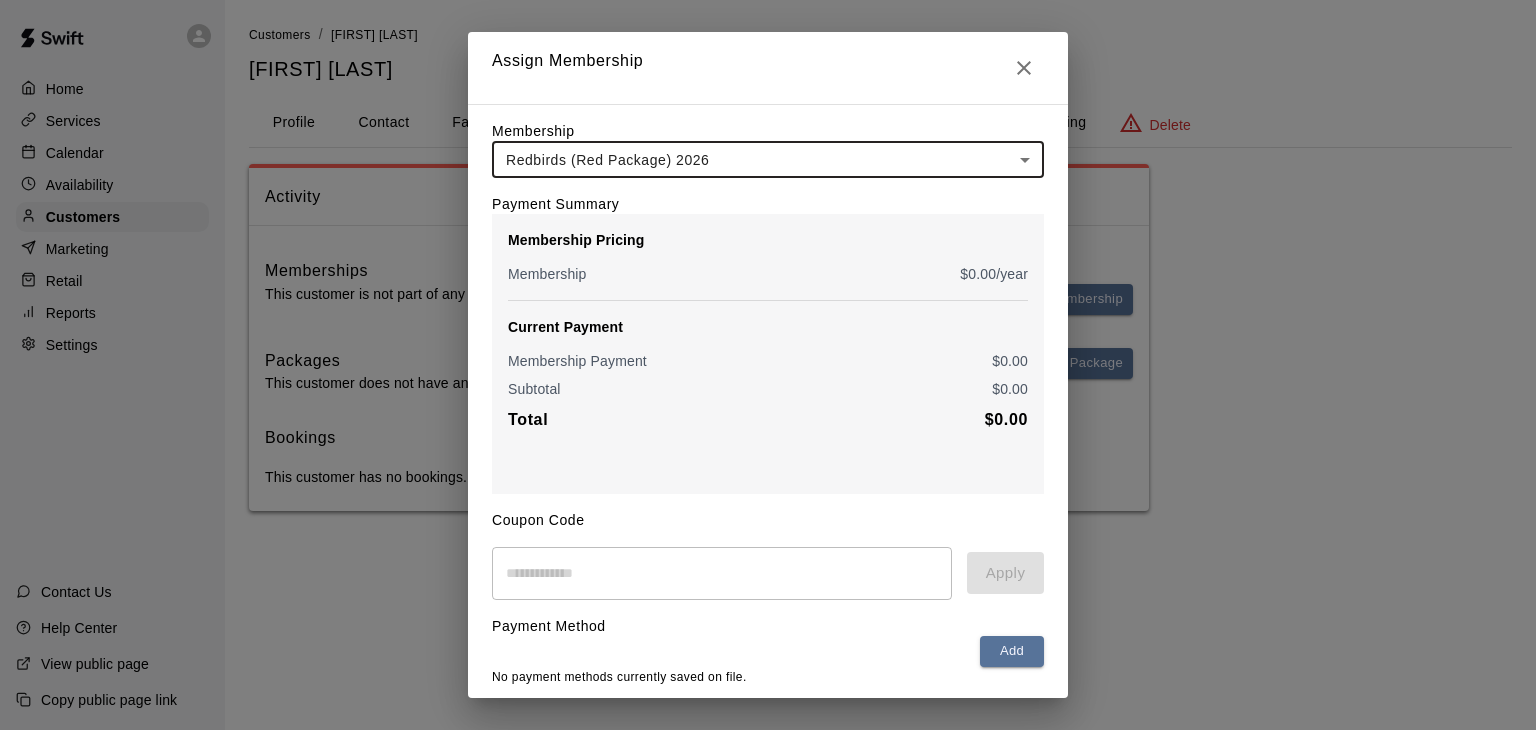 scroll, scrollTop: 74, scrollLeft: 0, axis: vertical 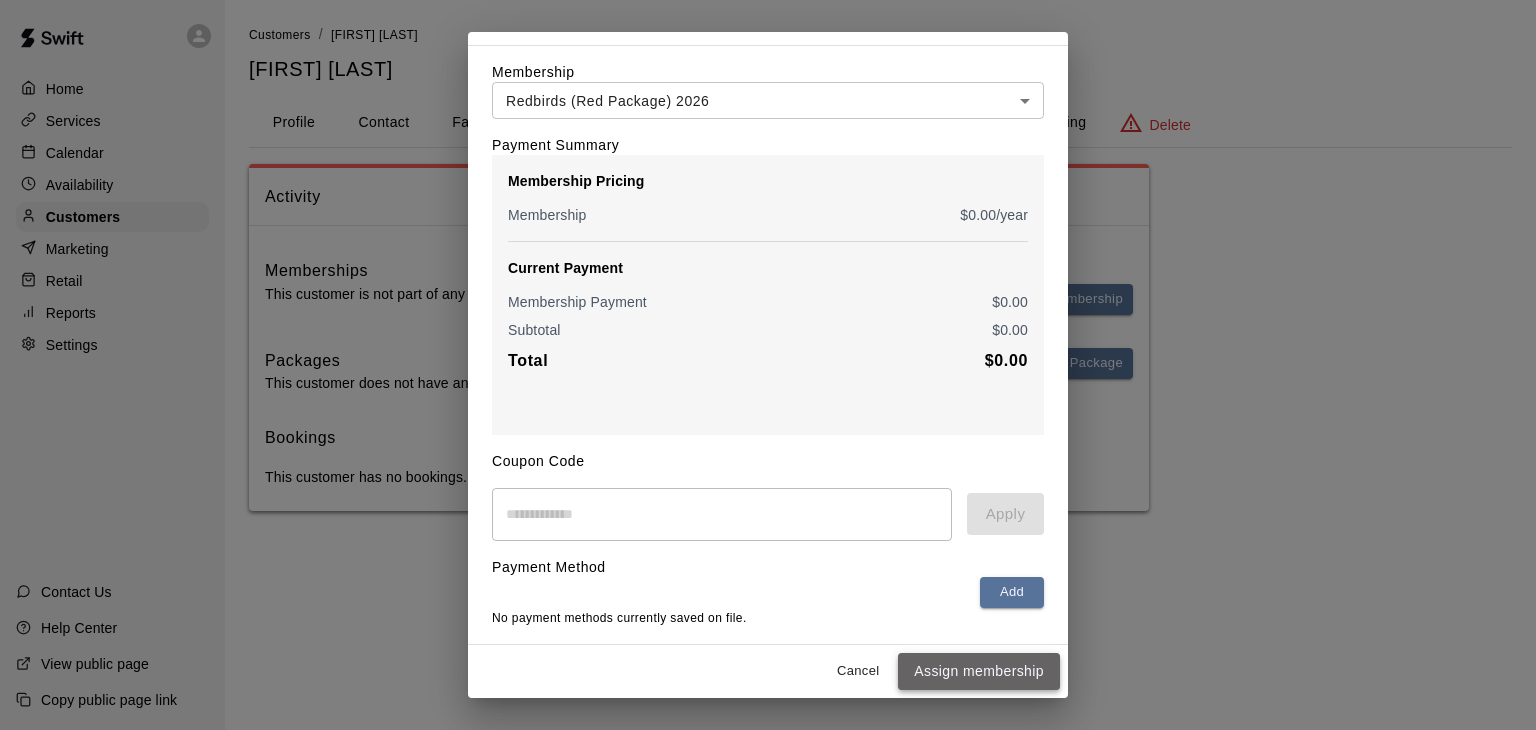 click on "Assign membership" at bounding box center (979, 671) 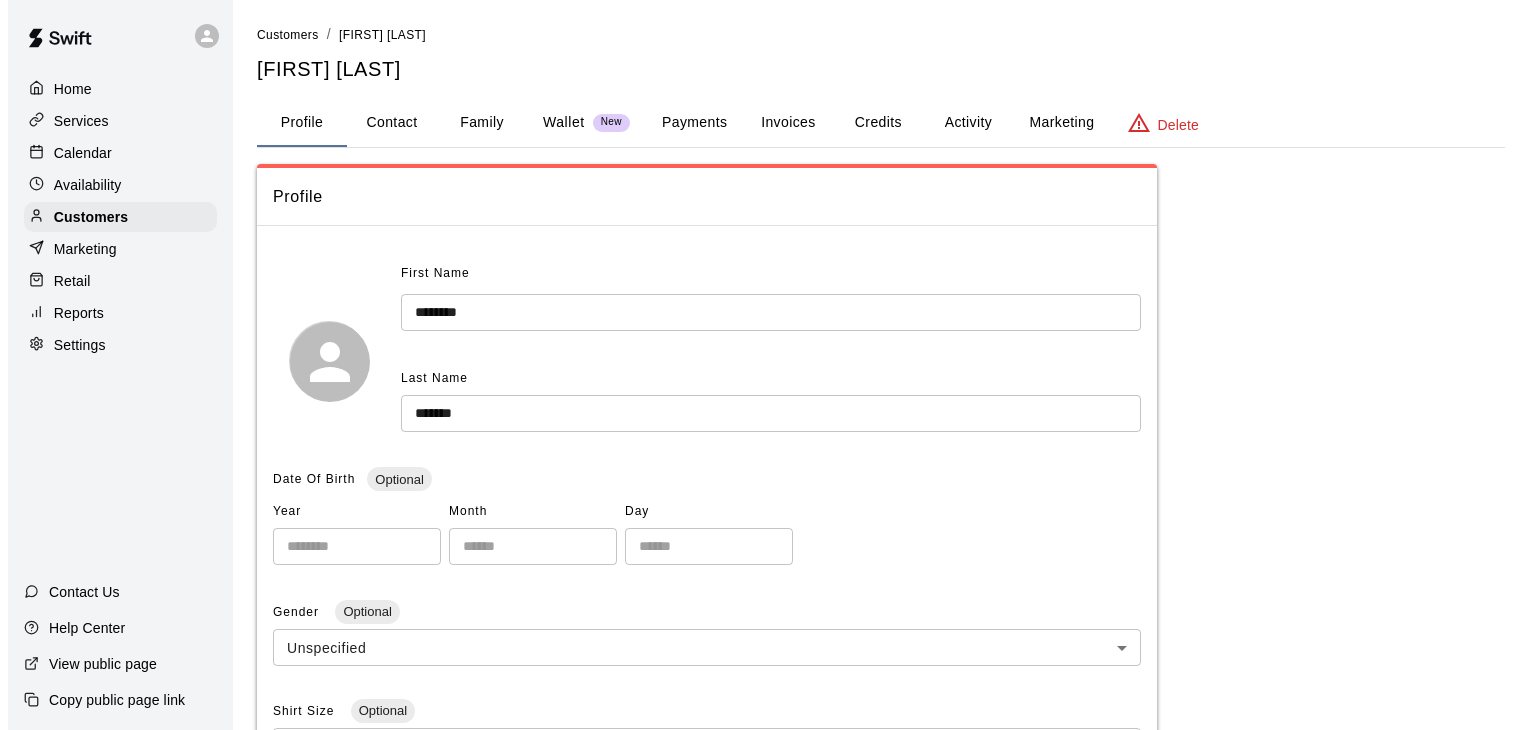 scroll, scrollTop: 0, scrollLeft: 0, axis: both 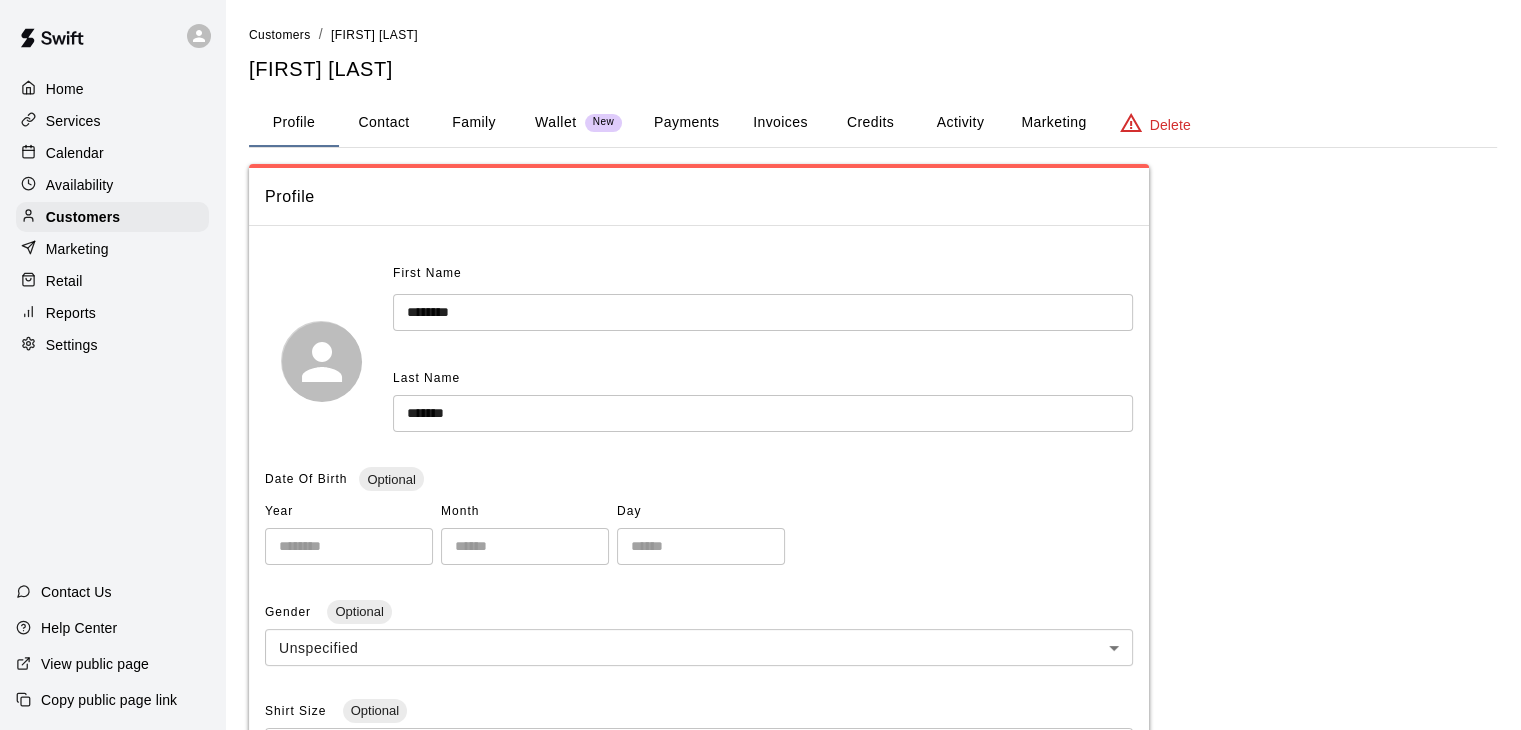 click on "Activity" at bounding box center [960, 123] 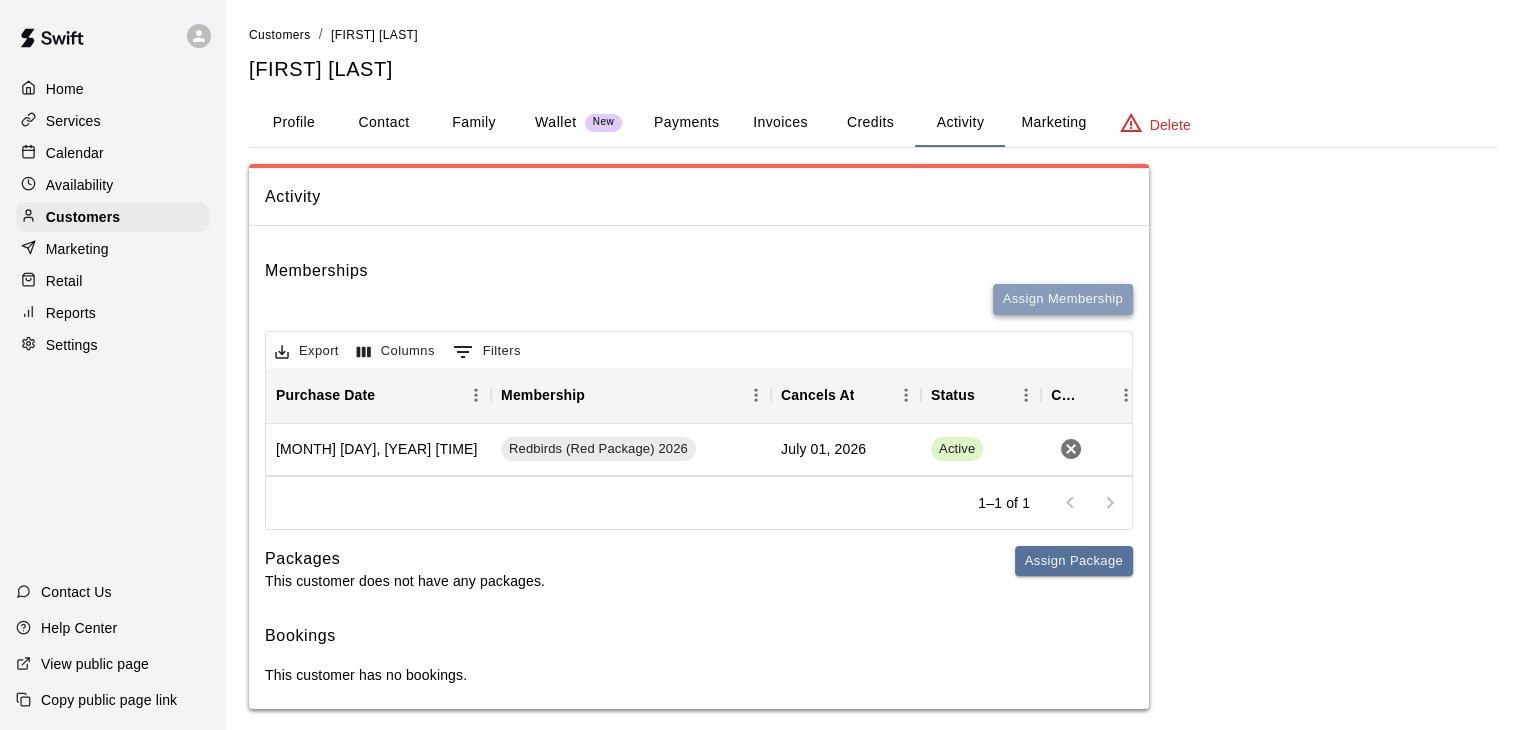 click on "Assign Membership" at bounding box center [1063, 299] 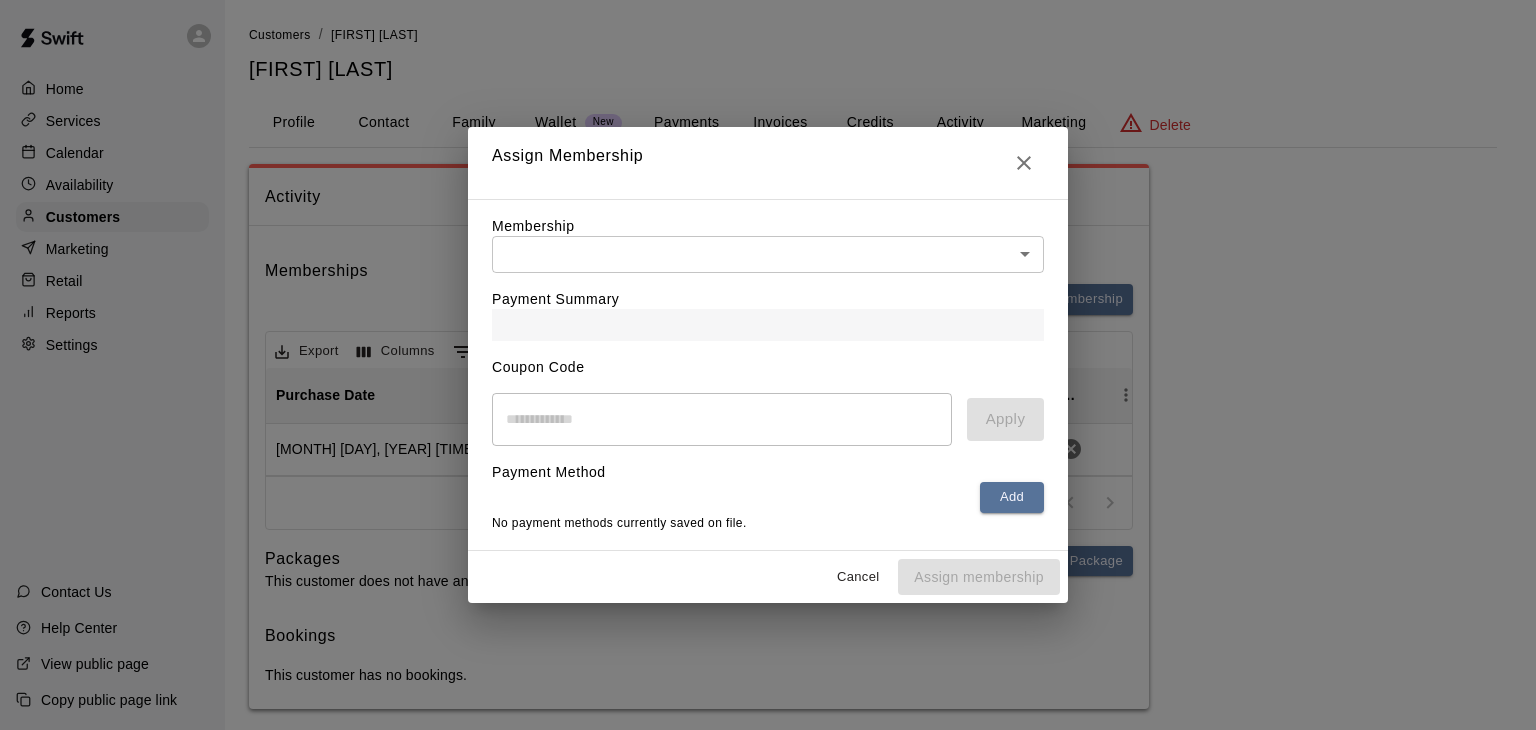 click on "Home Services Calendar Availability Customers Marketing Retail Reports Settings Contact Us Help Center View public page Copy public page link Customers / Marshall Michael Marshall Michael Profile Contact Family Wallet New Payments Invoices Credits Activity Marketing Delete Activity Memberships Assign Membership Export Columns 0 Filters Purchase Date Membership Cancels At Status Cancel August 07, 2025 2:59 PM Redbirds (Red Package) 2026 July 01, 2026 Active 1–1 of 1 Packages This customer does not have any packages. Assign Package Bookings This customer has no bookings. /customers/255492 Close cross-small Assign Membership Membership ​ ​ Payment Summary Coupon Code ​ Apply Payment Method   Add No payment methods currently saved on file. Cancel Assign membership" at bounding box center [768, 374] 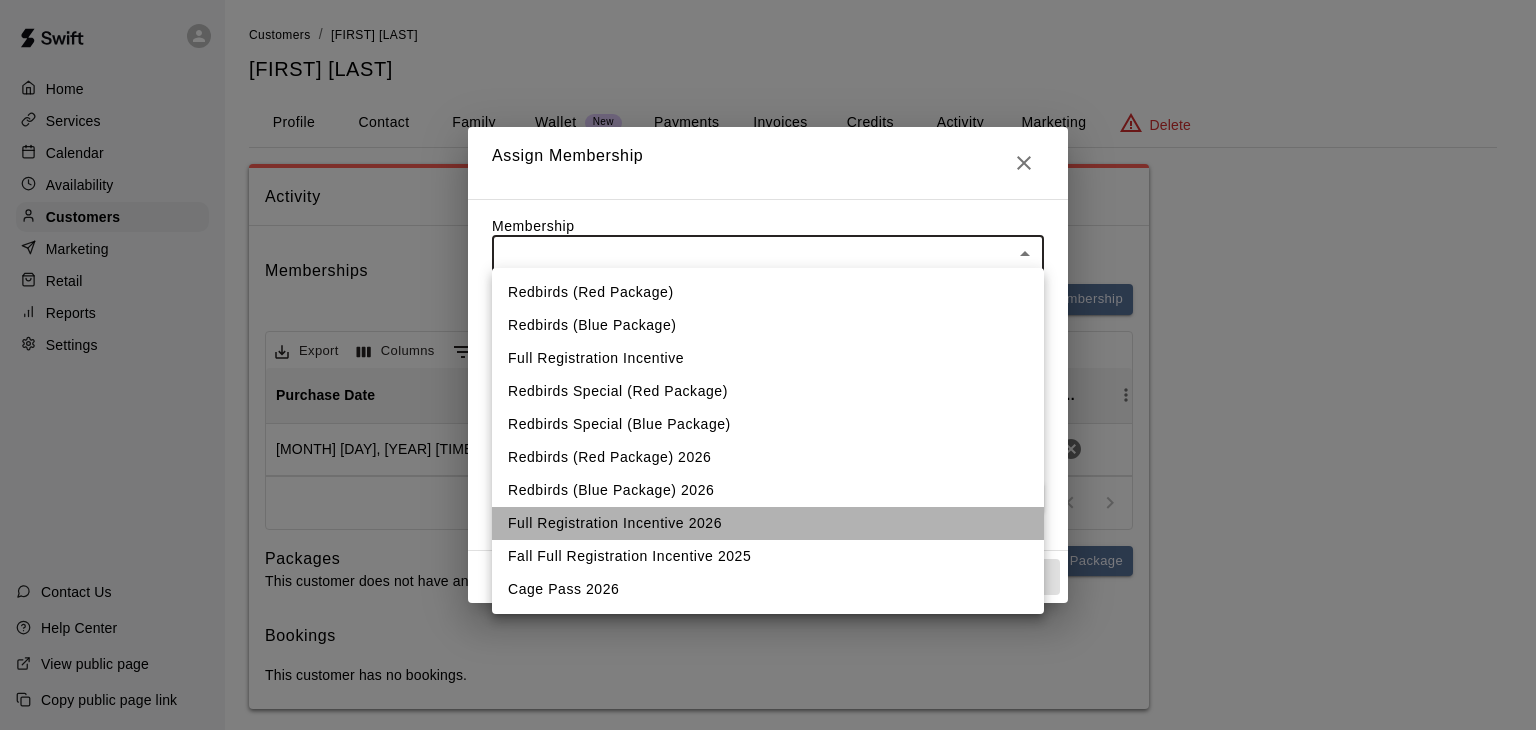 click on "Full Registration Incentive 2026" at bounding box center (768, 523) 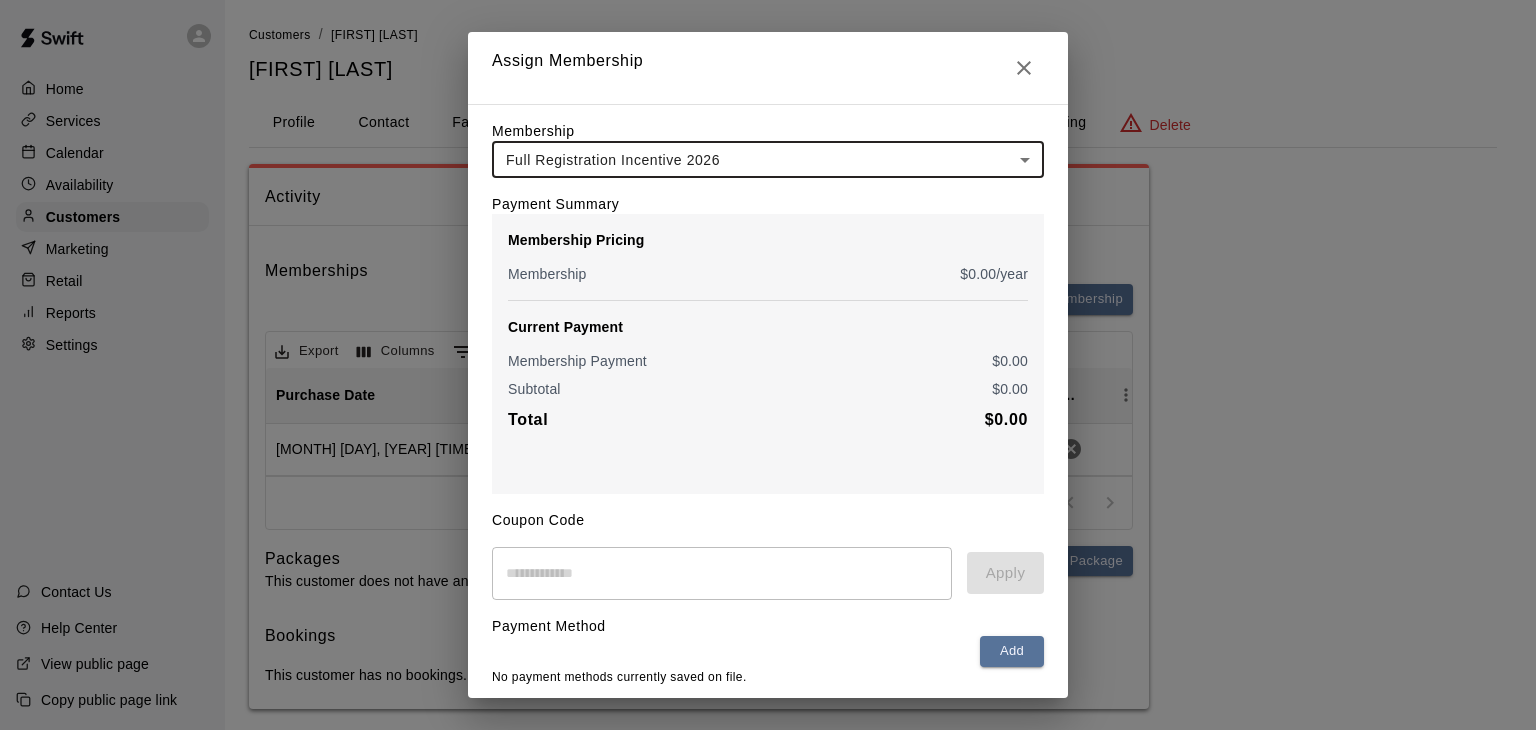 scroll, scrollTop: 74, scrollLeft: 0, axis: vertical 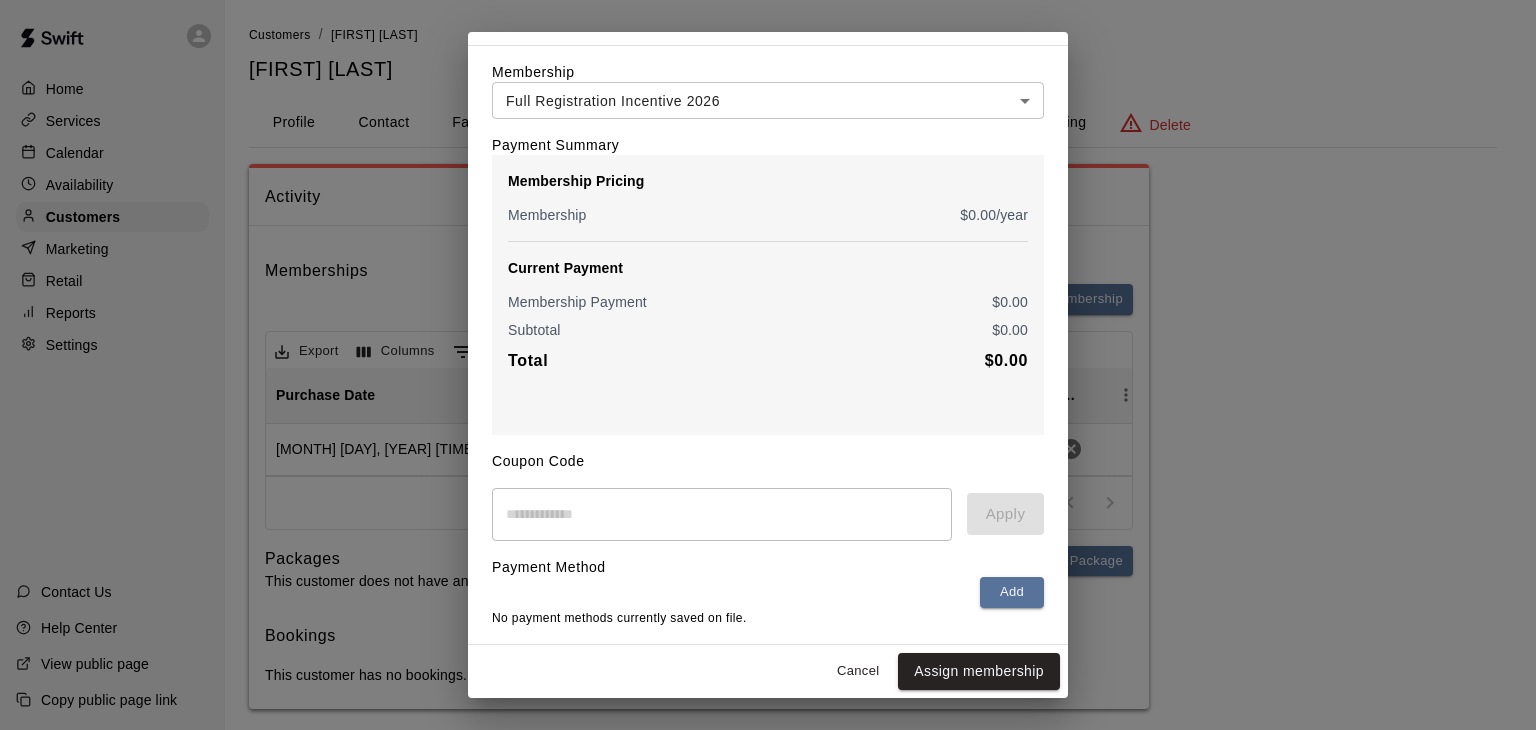 click on "Cancel Assign membership" at bounding box center (768, 671) 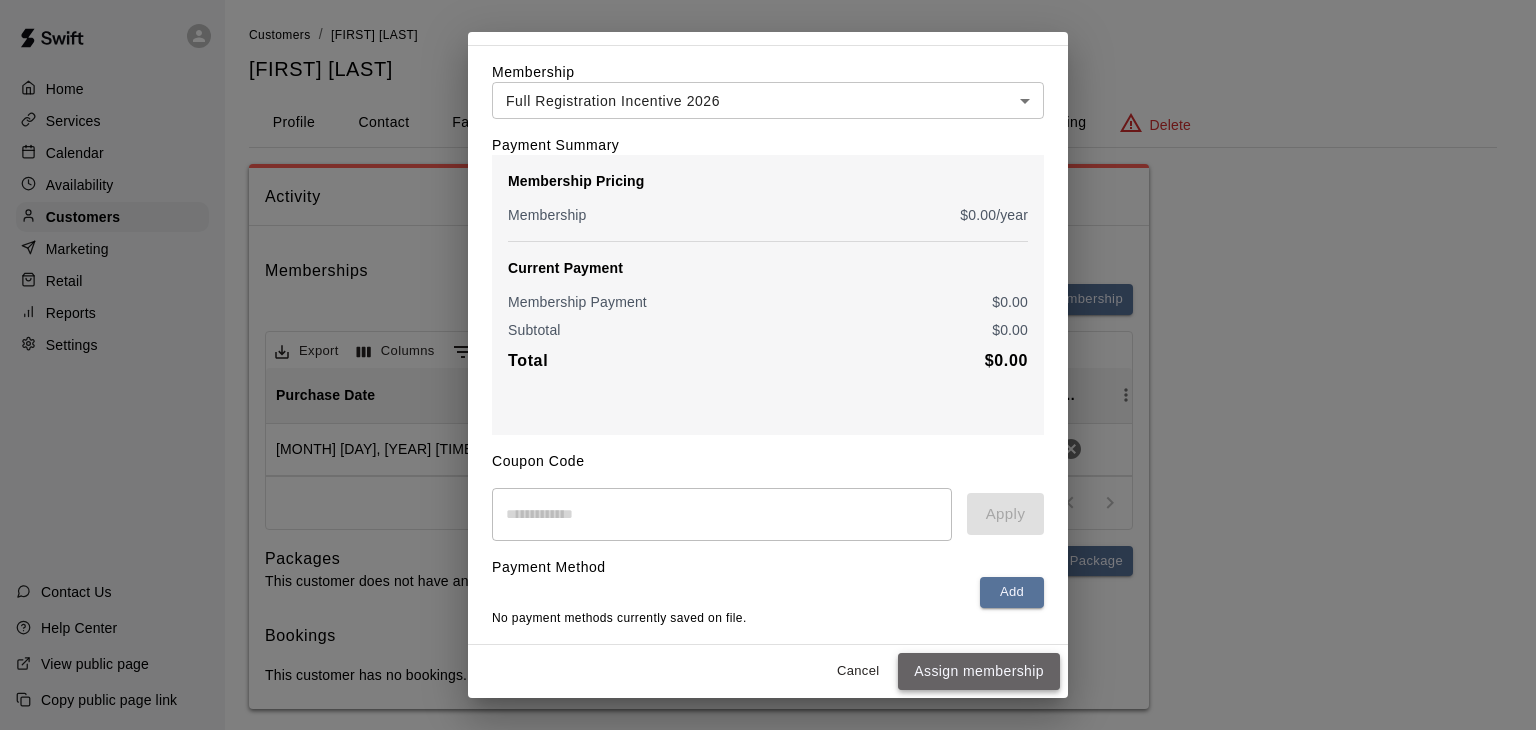 click on "Assign membership" at bounding box center [979, 671] 